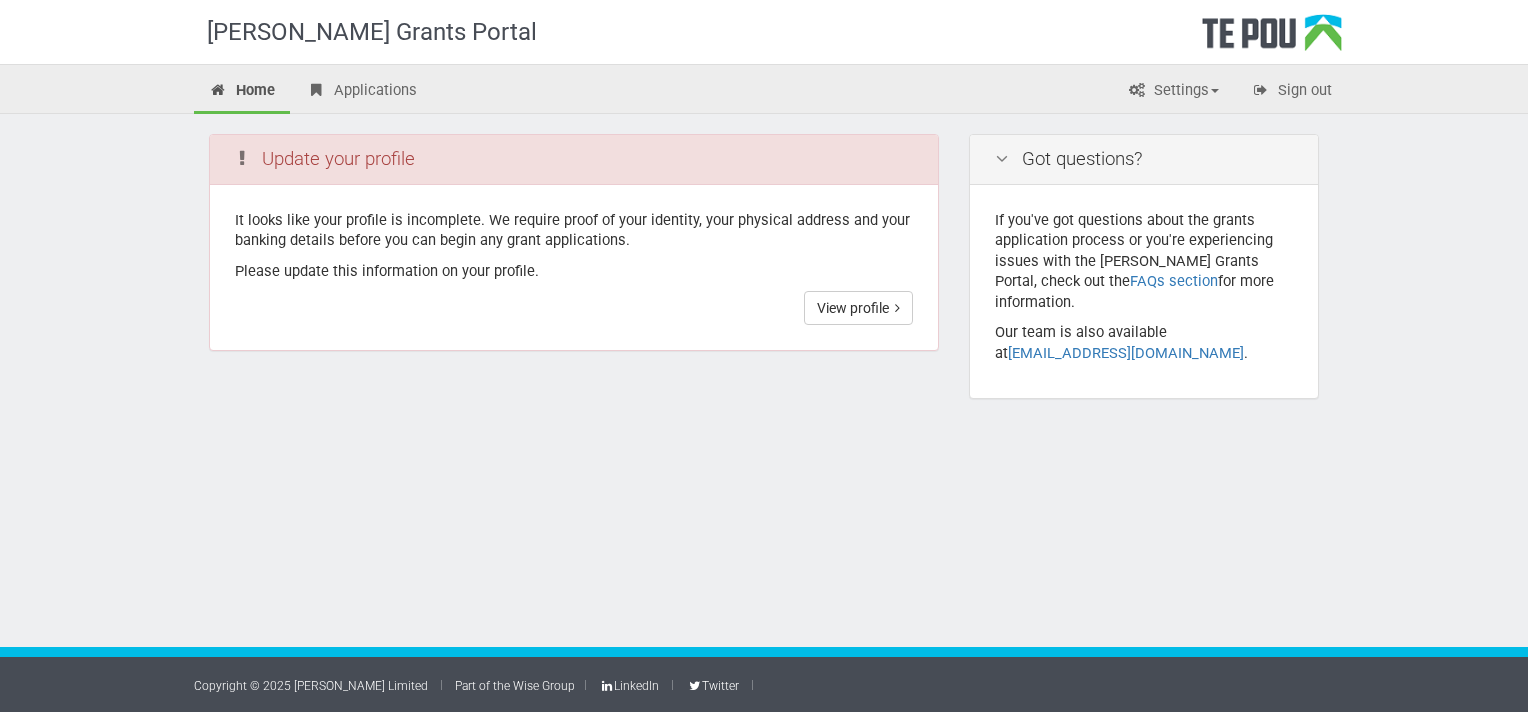 scroll, scrollTop: 0, scrollLeft: 0, axis: both 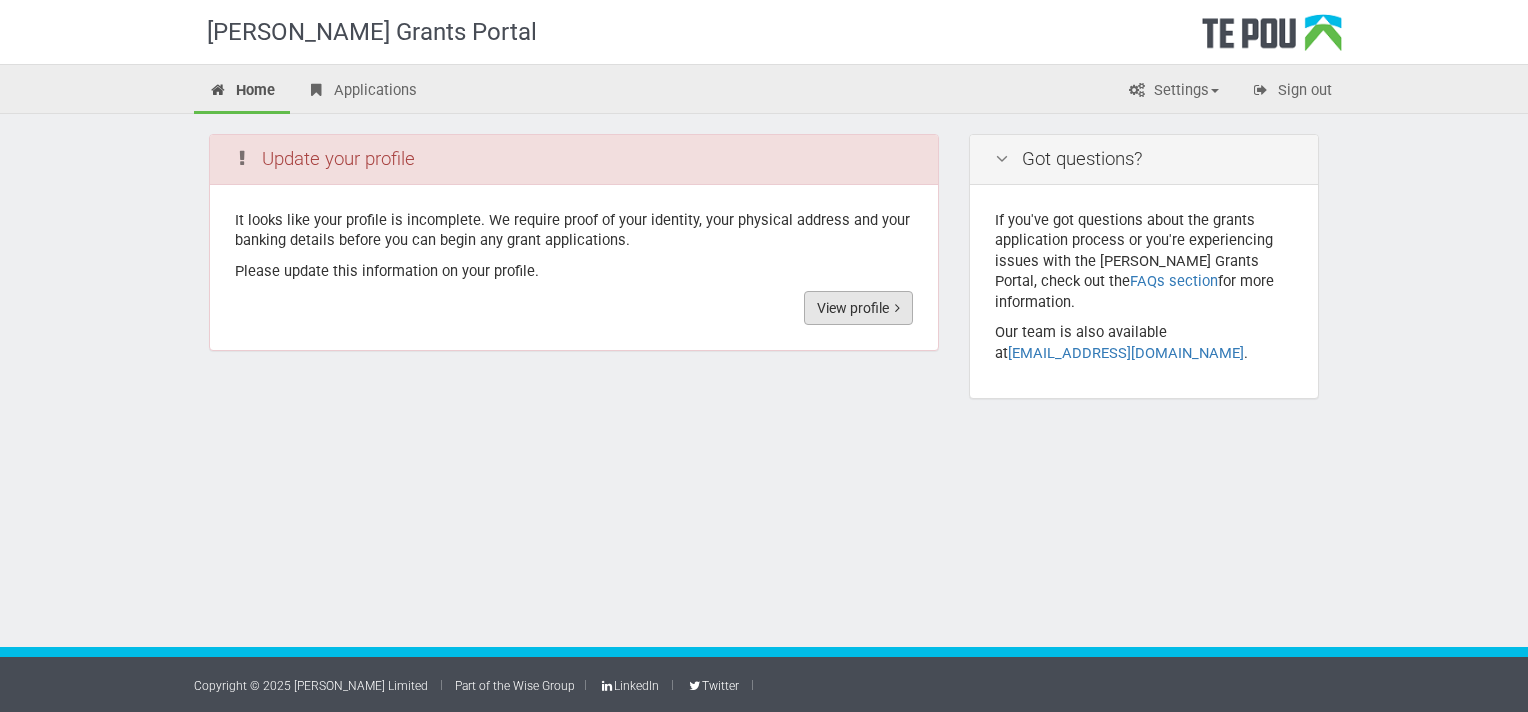 click on "View profile" at bounding box center (858, 308) 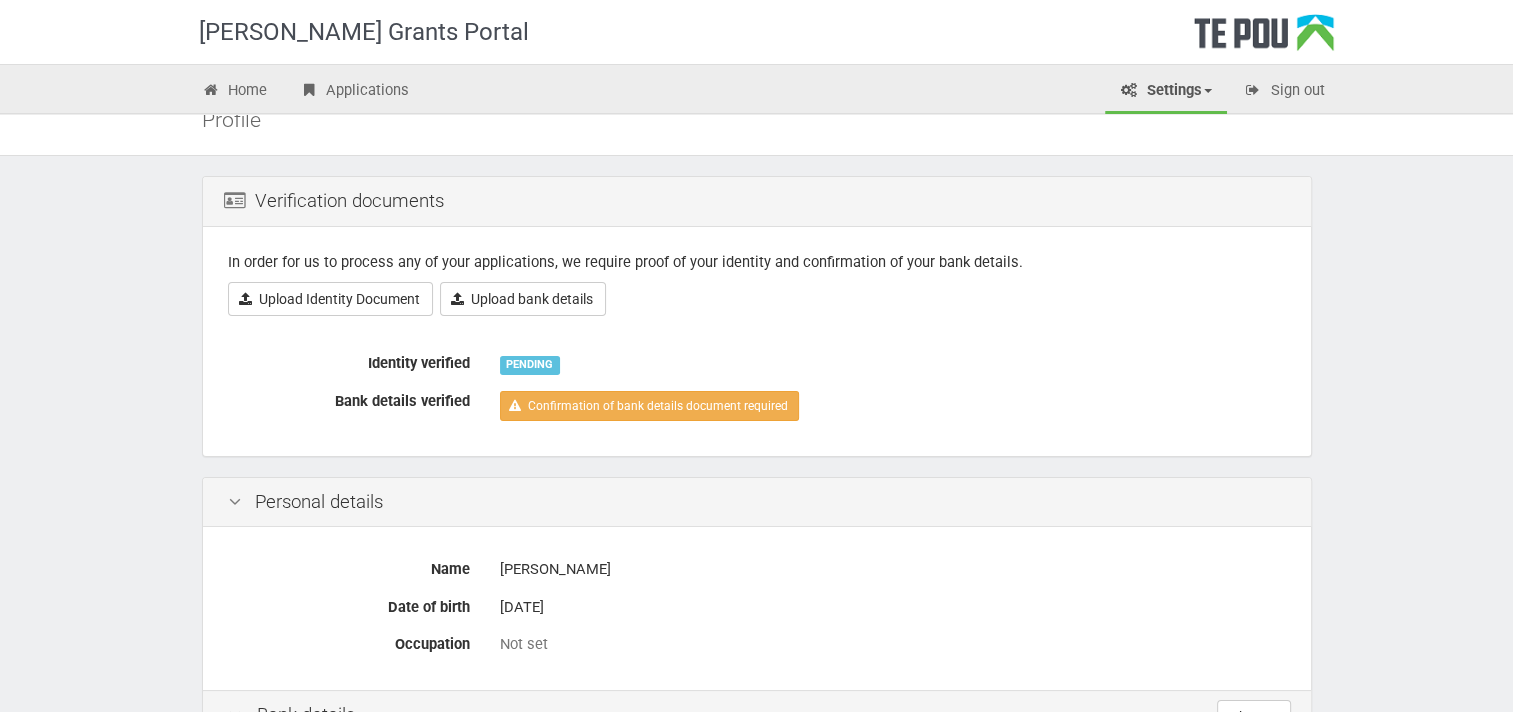 scroll, scrollTop: 0, scrollLeft: 0, axis: both 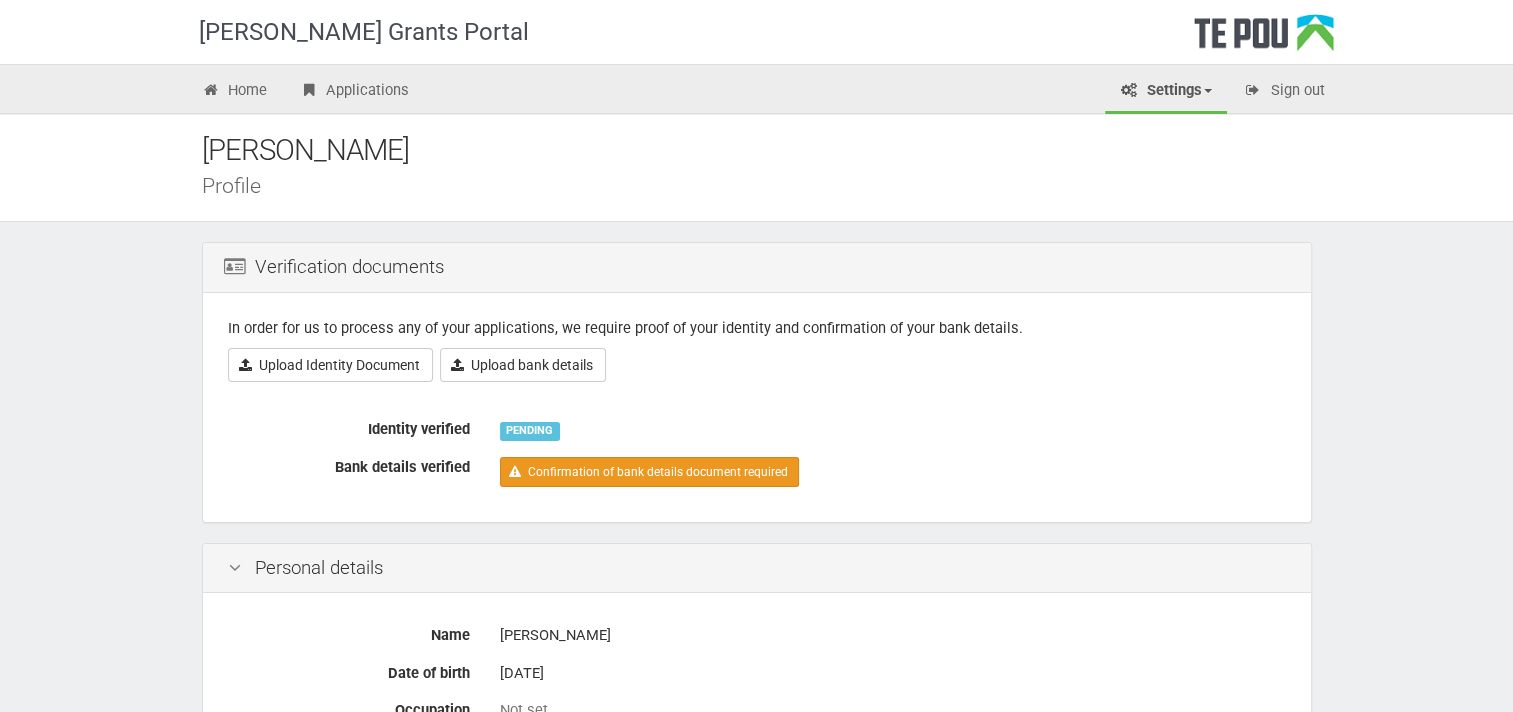 click on "Confirmation of bank details document required" at bounding box center [649, 472] 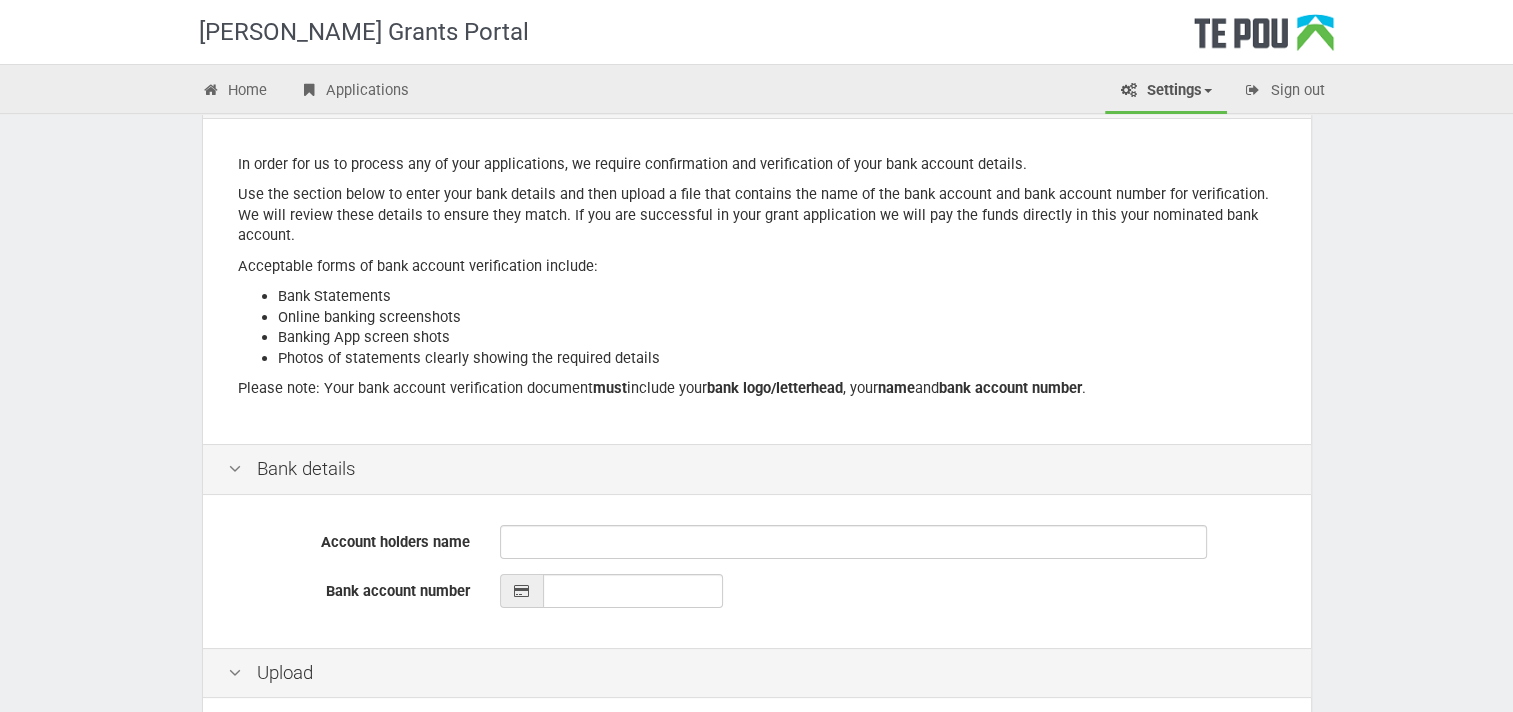 scroll, scrollTop: 200, scrollLeft: 0, axis: vertical 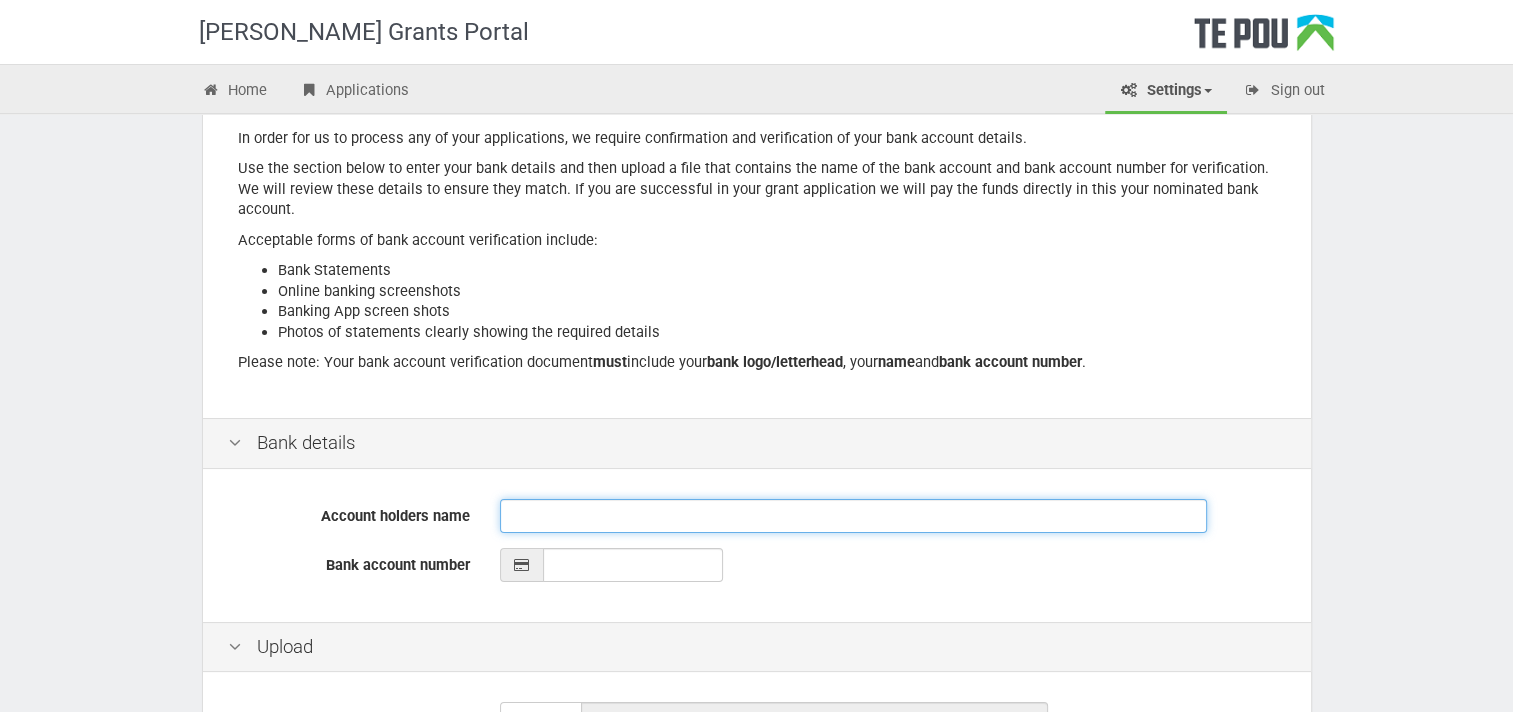click on "Account holders name" at bounding box center (853, 516) 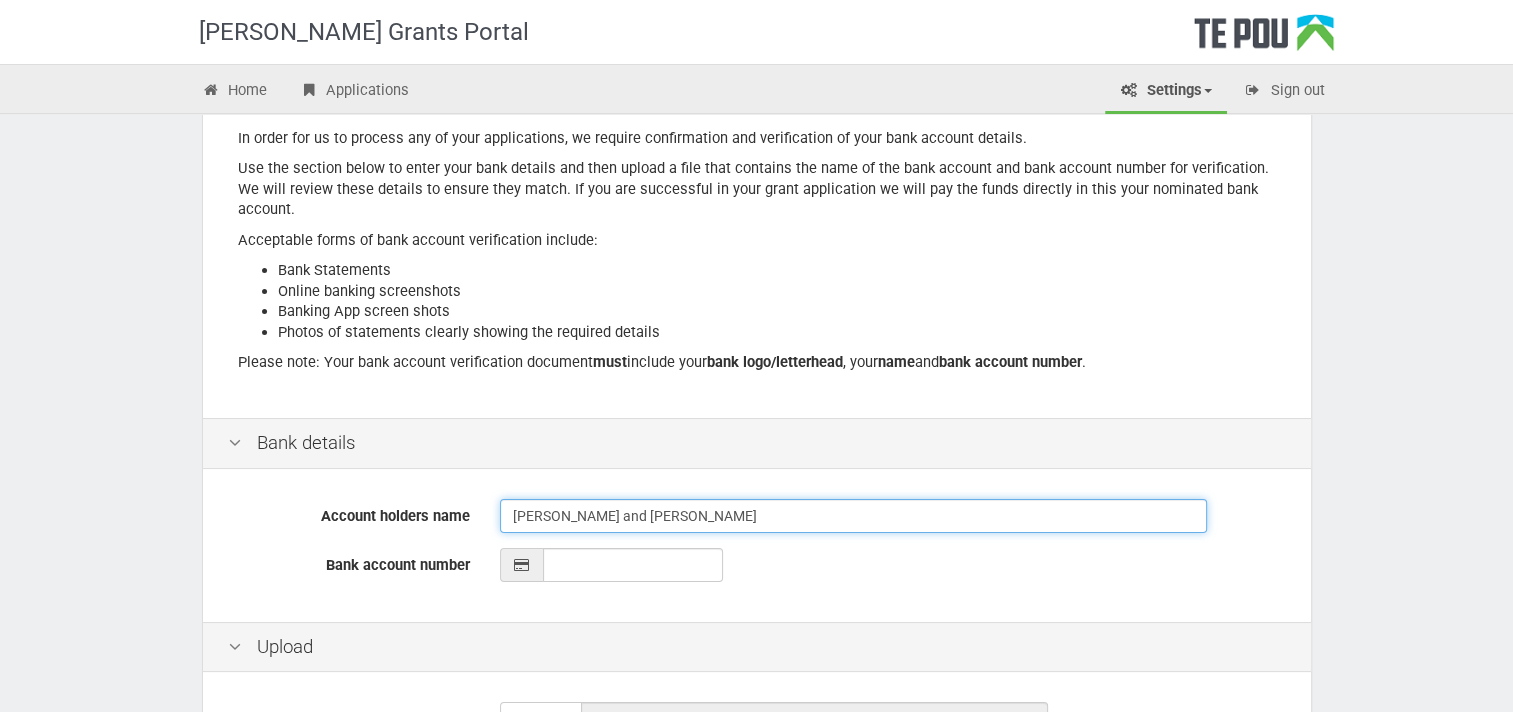 type on "[PERSON_NAME] and [PERSON_NAME]" 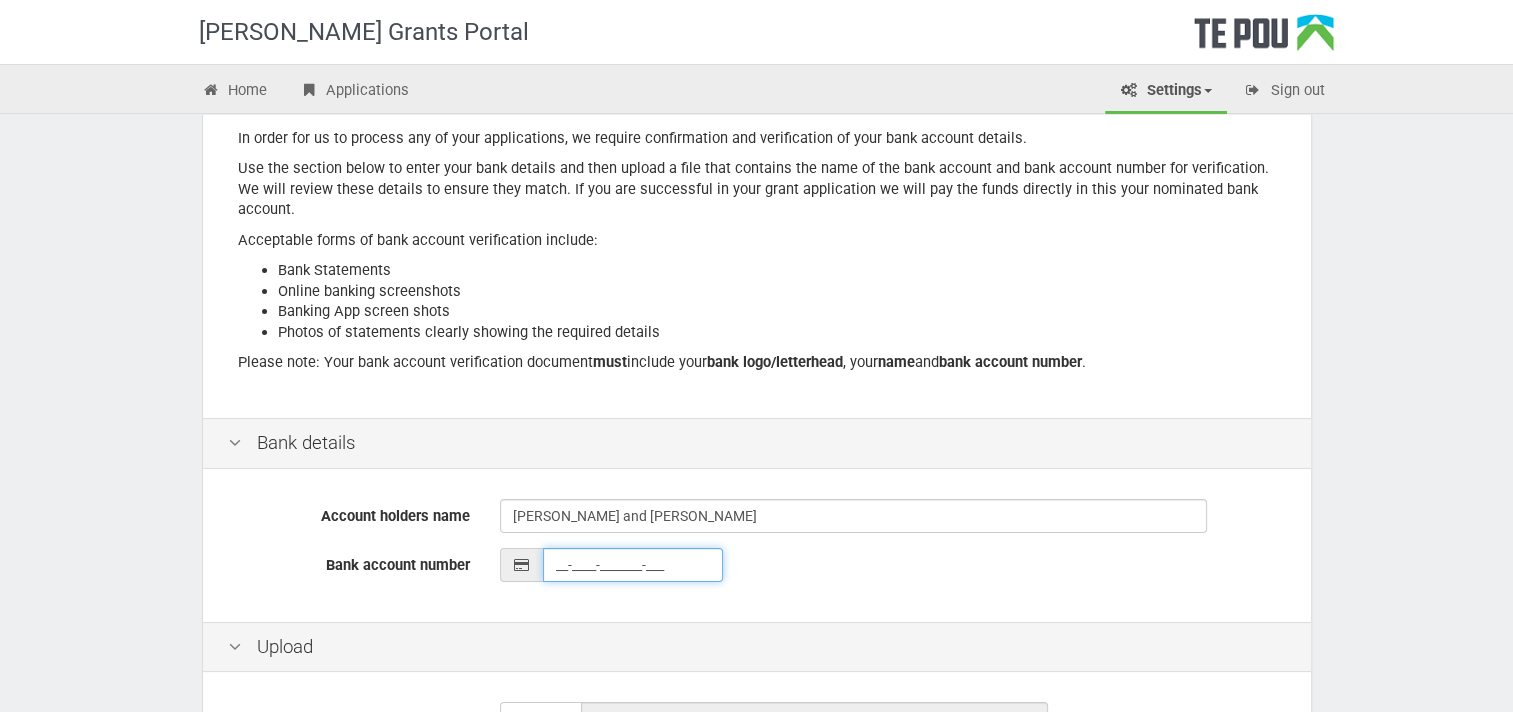 click on "__-____-_______-___" at bounding box center (633, 565) 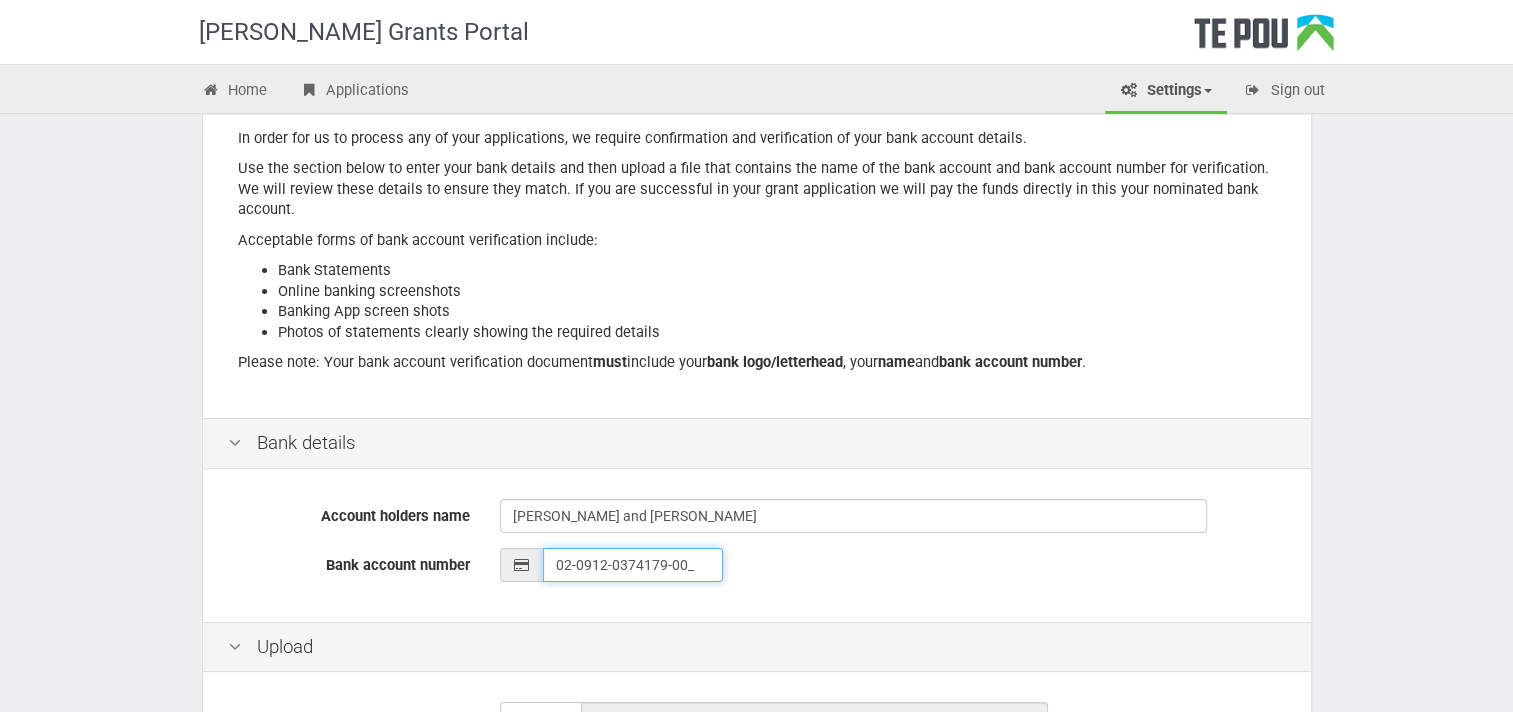 type on "02-0912-0374179-000" 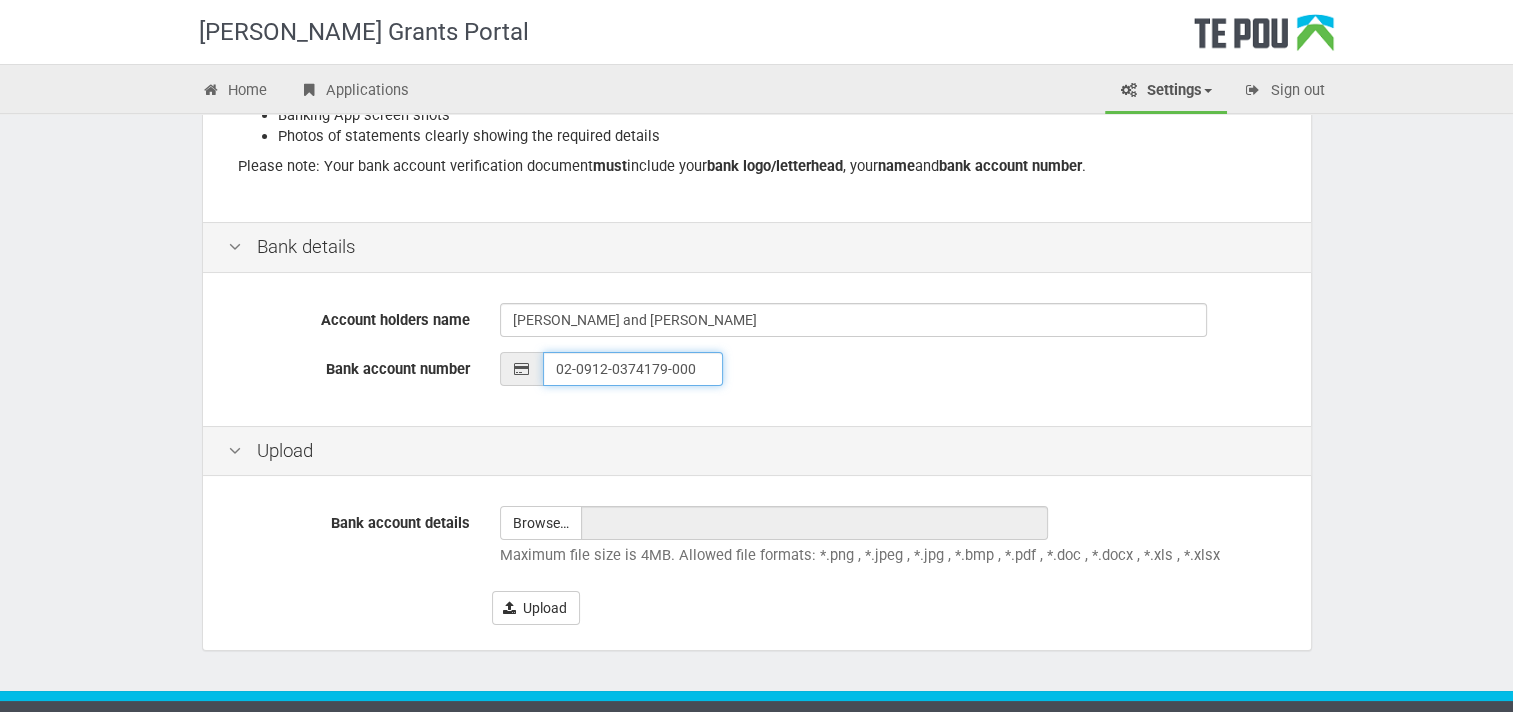 scroll, scrollTop: 400, scrollLeft: 0, axis: vertical 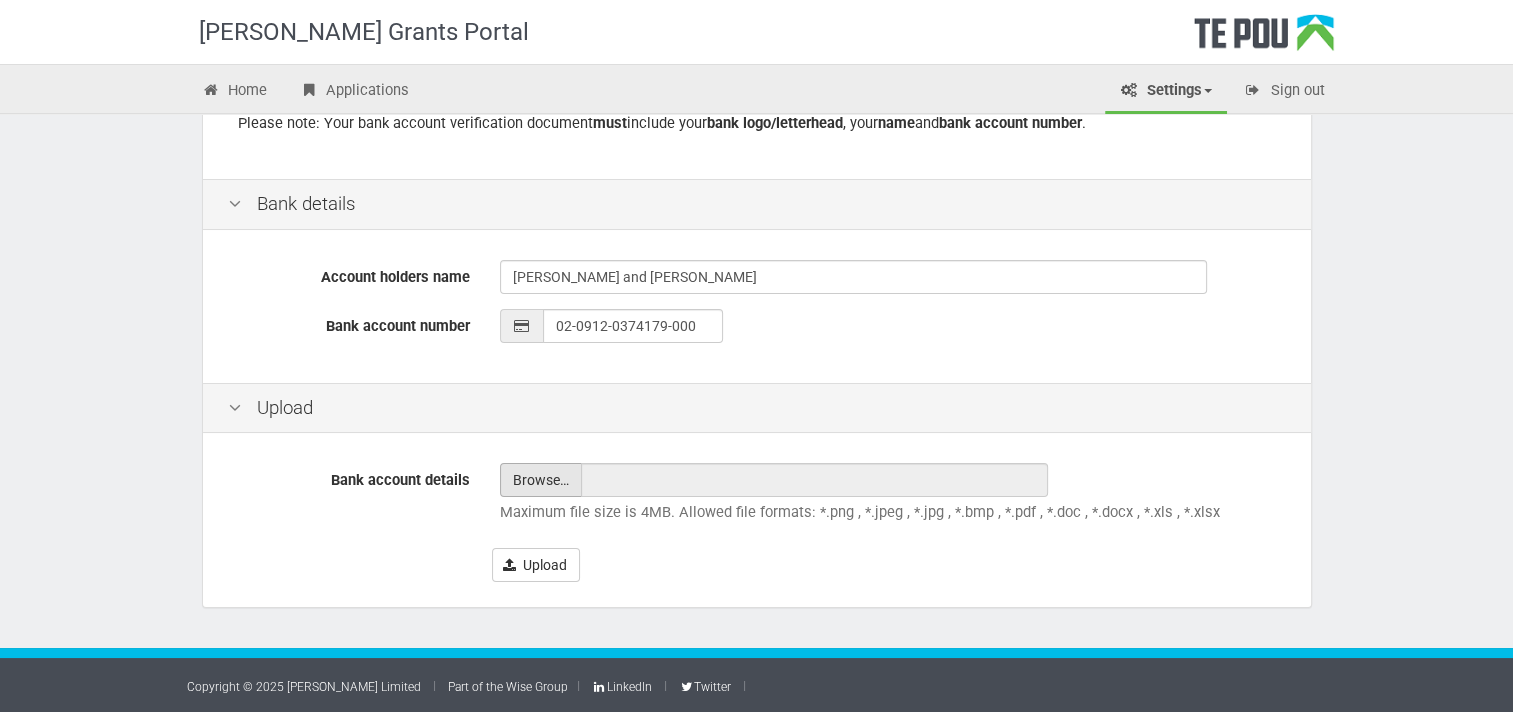 click at bounding box center (541, 480) 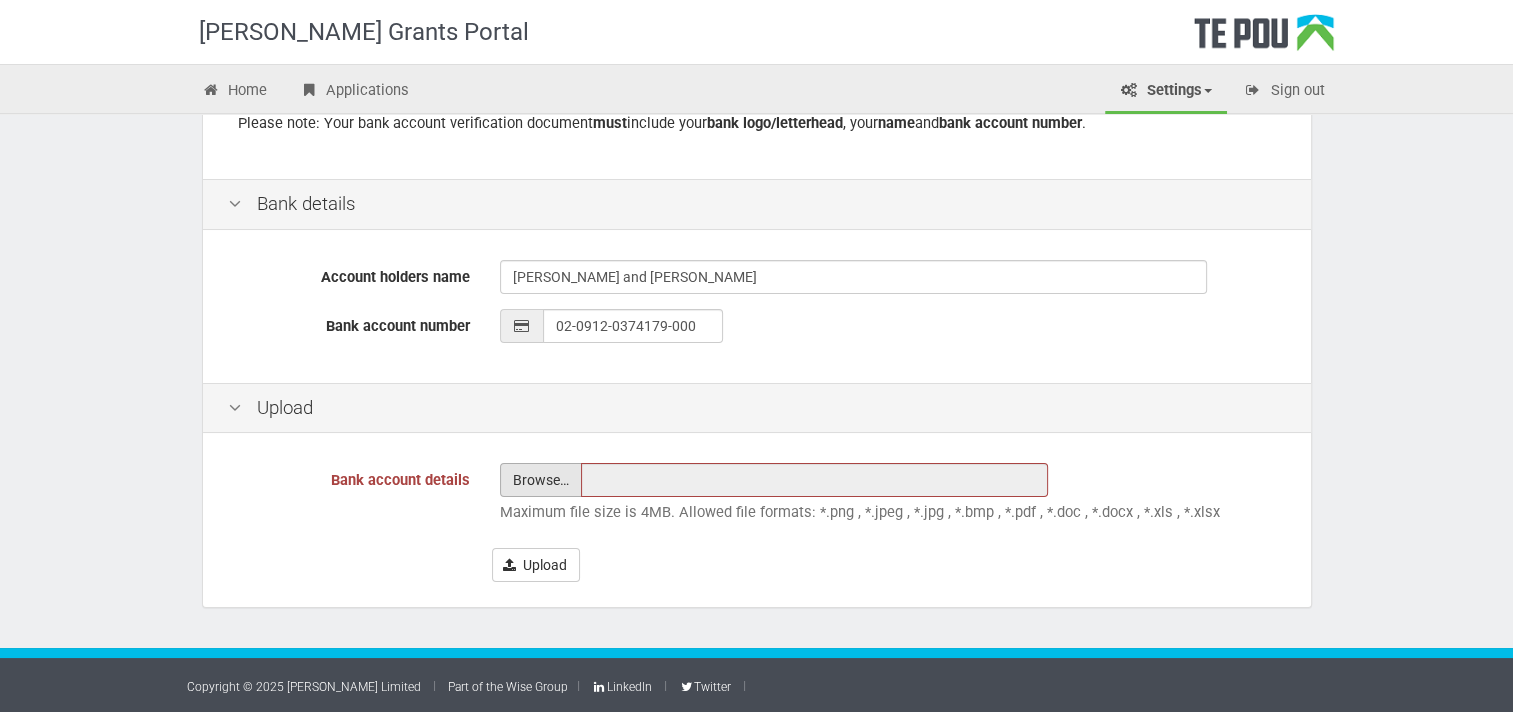 type on "C:\fakepath\ProofOfAccount.pdf" 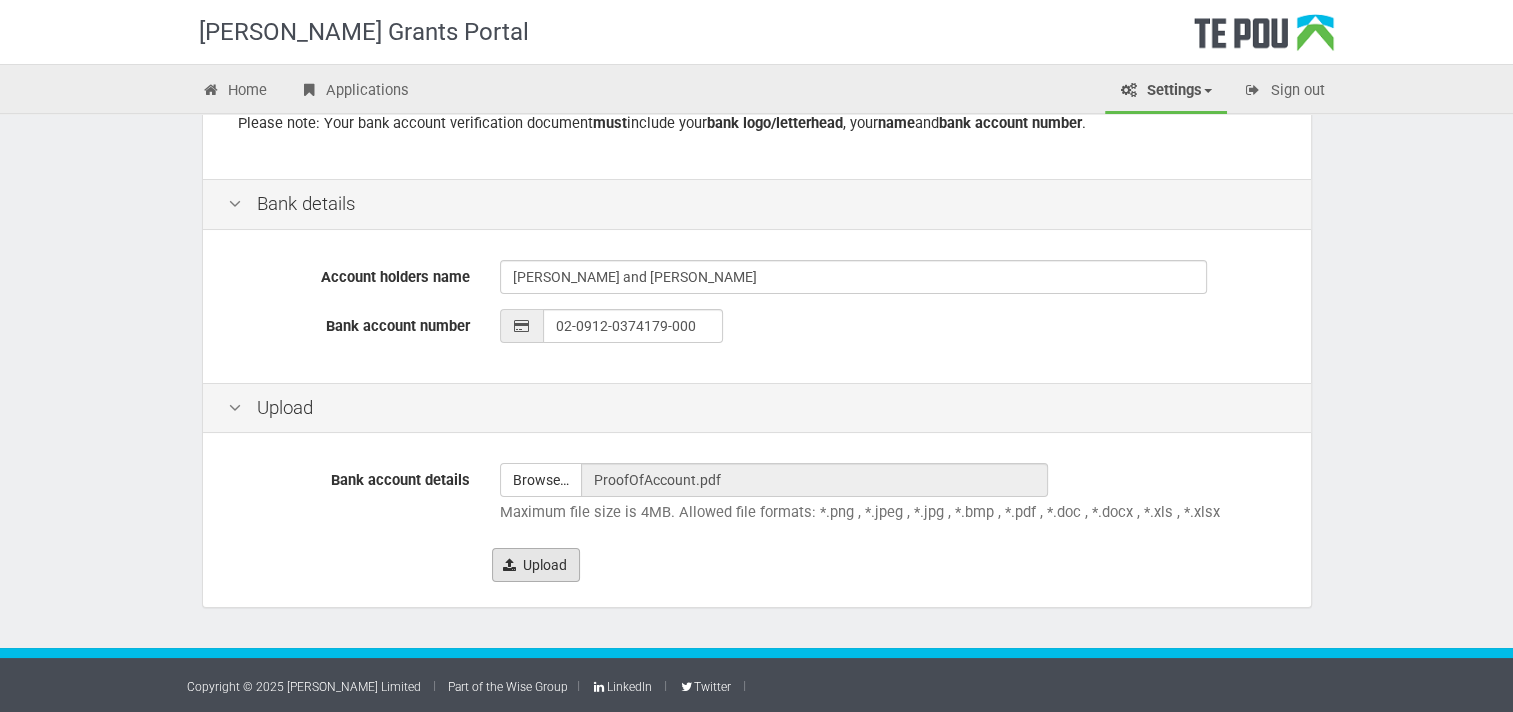 click on "Upload" at bounding box center (536, 565) 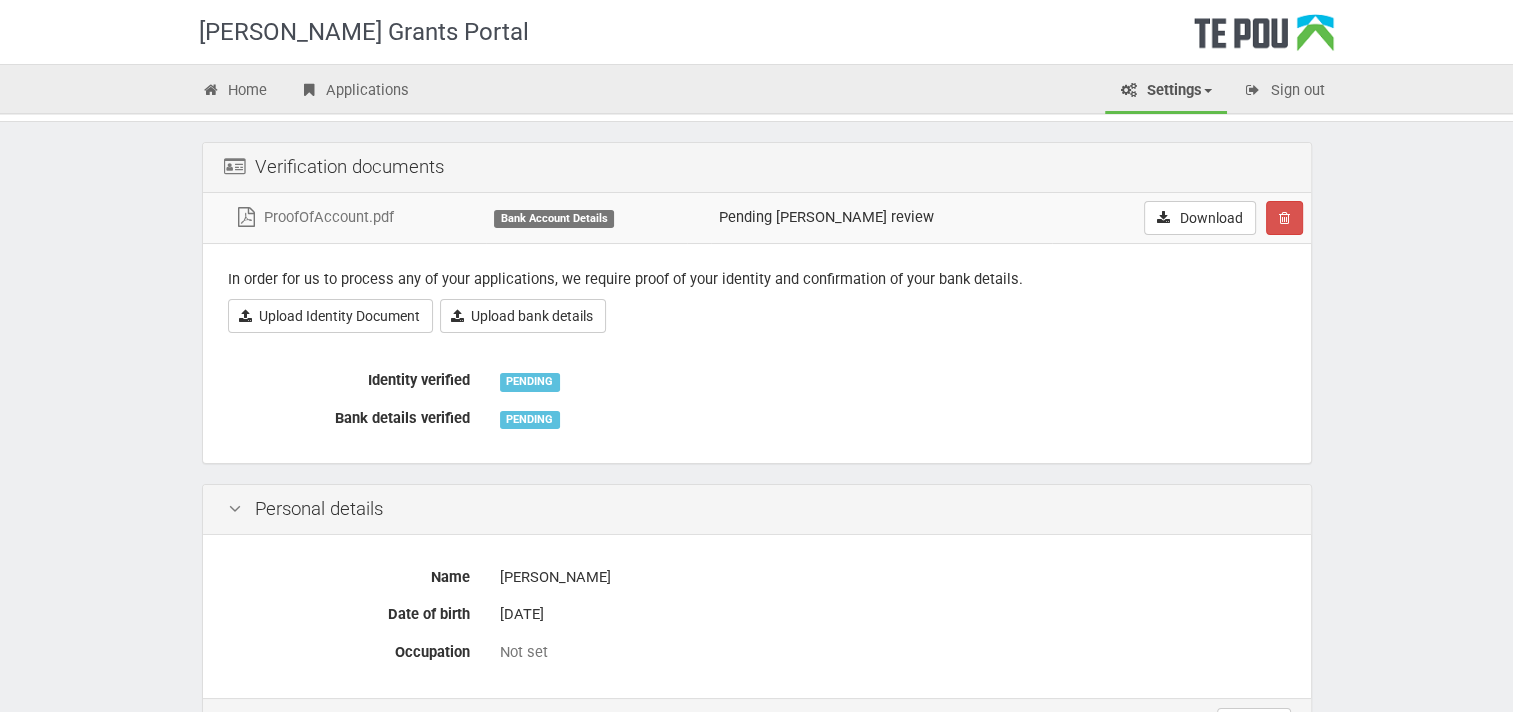 scroll, scrollTop: 100, scrollLeft: 0, axis: vertical 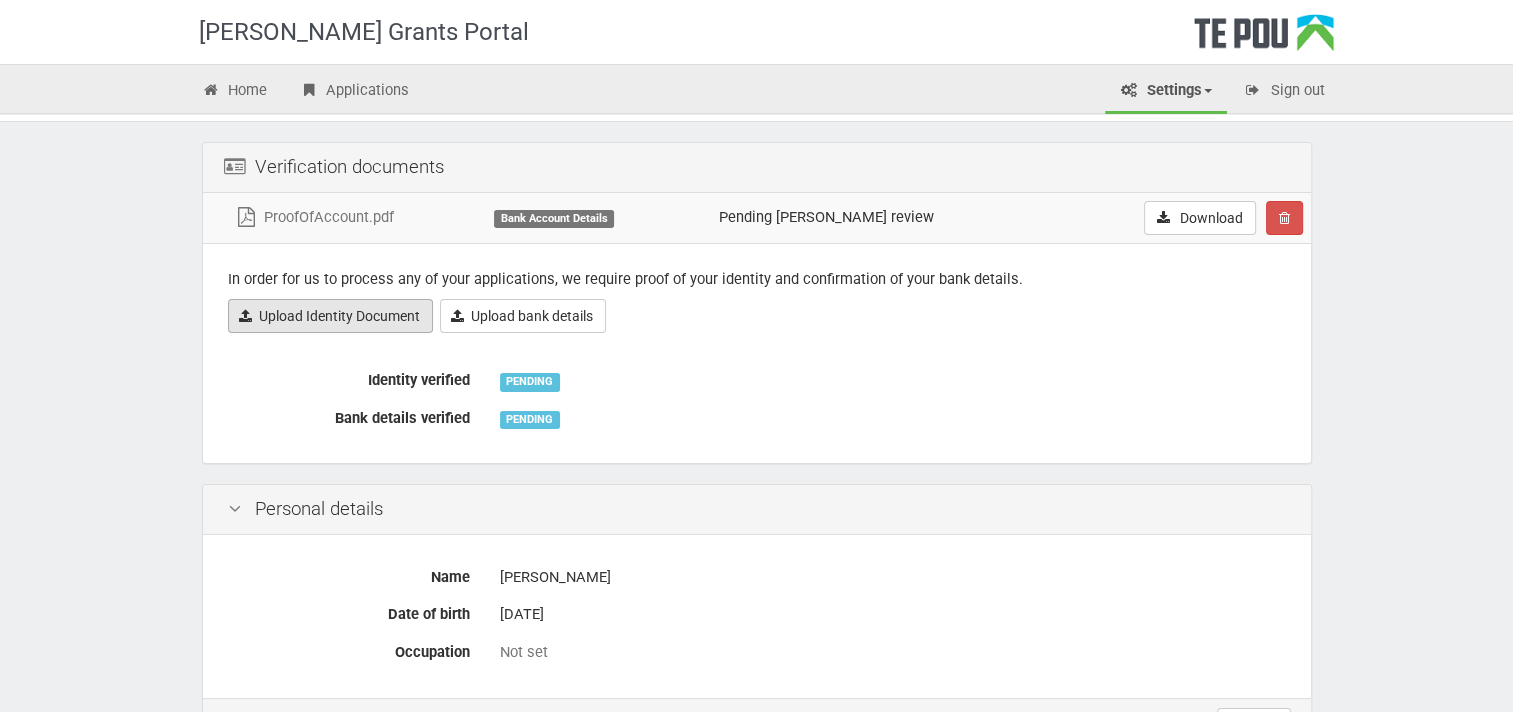 click on "Upload Identity Document" at bounding box center [330, 316] 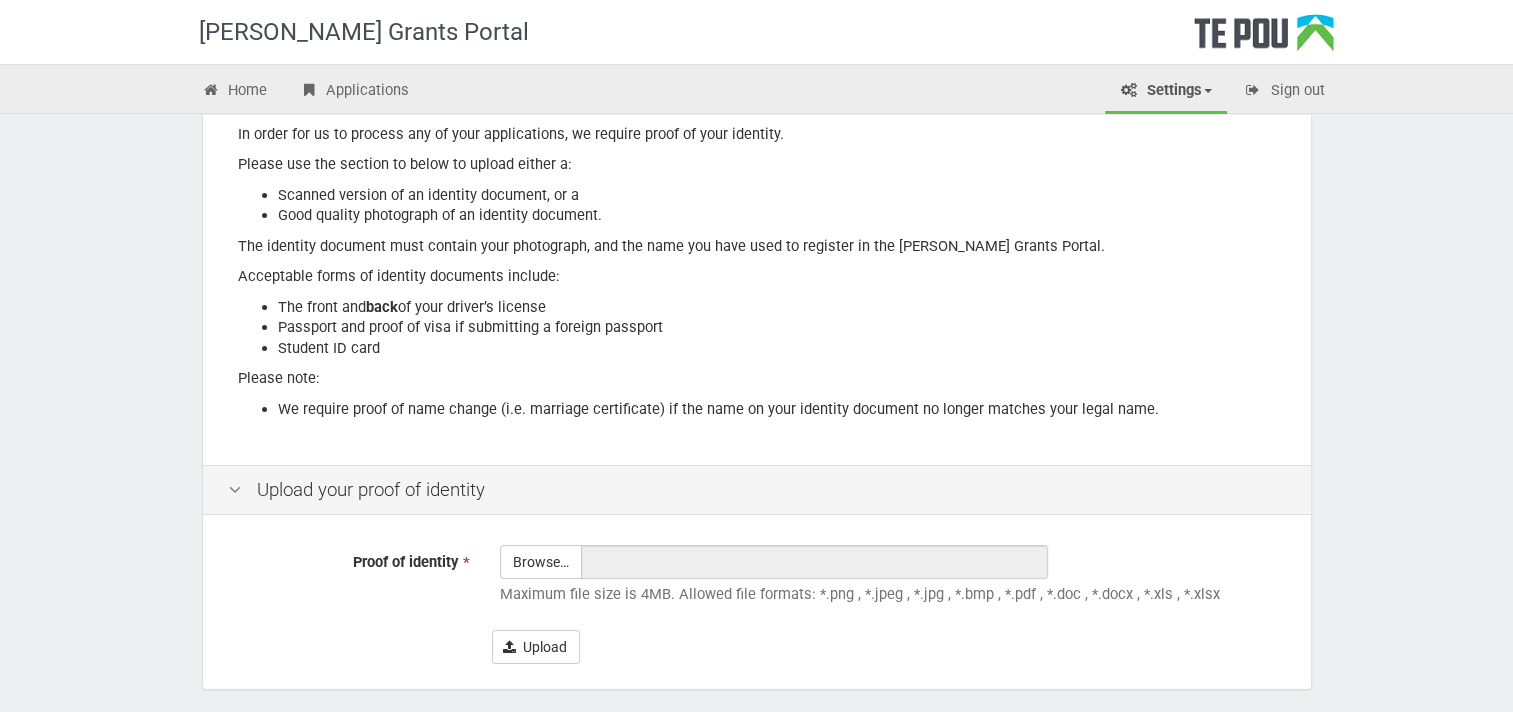 scroll, scrollTop: 286, scrollLeft: 0, axis: vertical 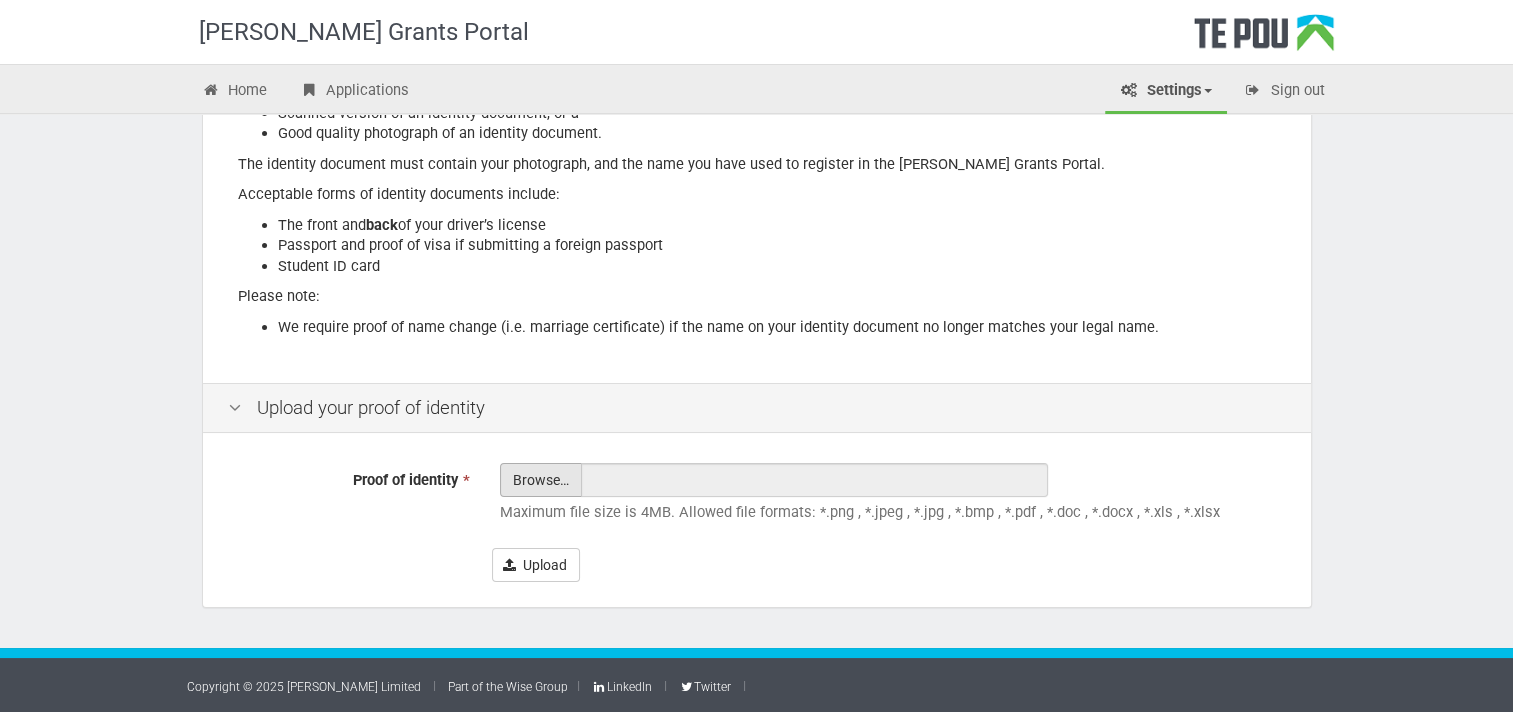 click on "Proof of identity *" at bounding box center (541, 535) 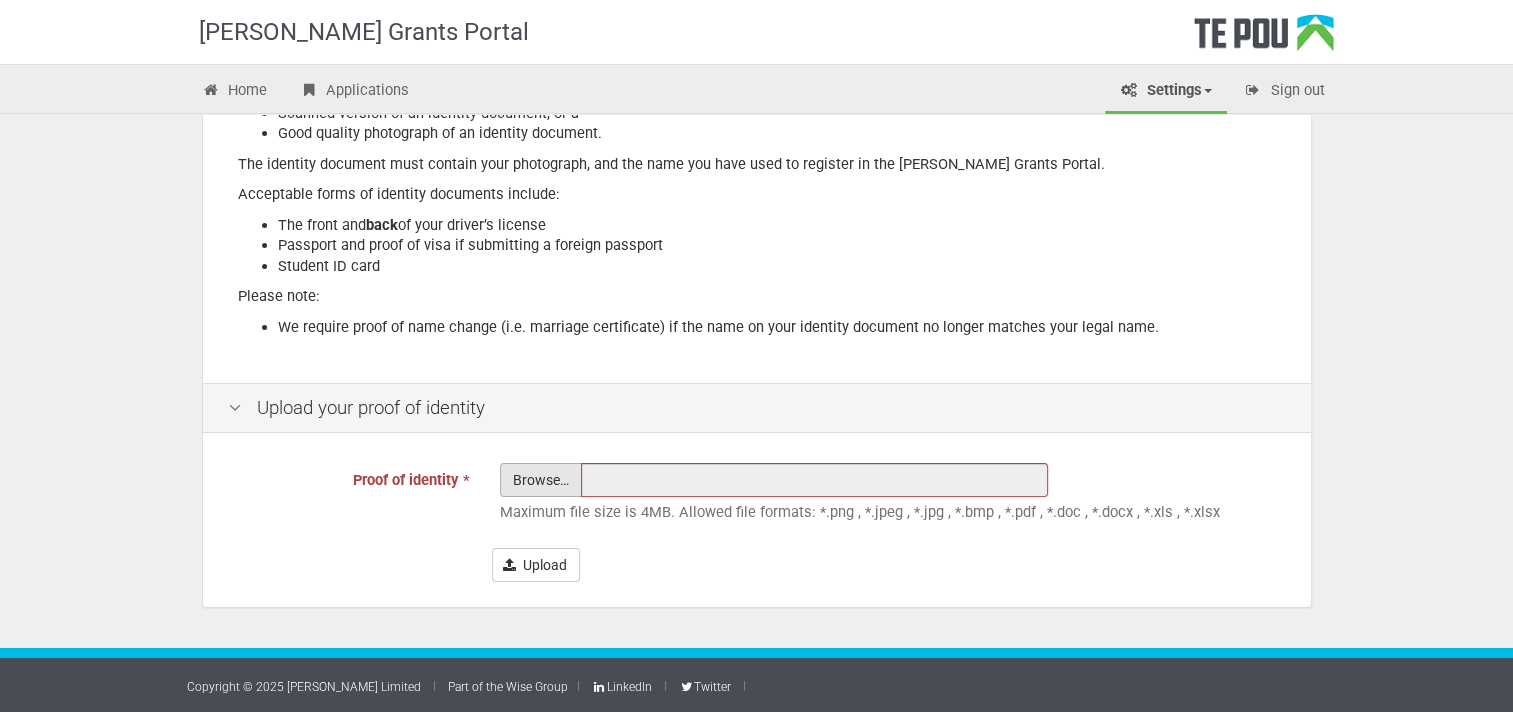 type on "C:\fakepath\proof of ID.pdf" 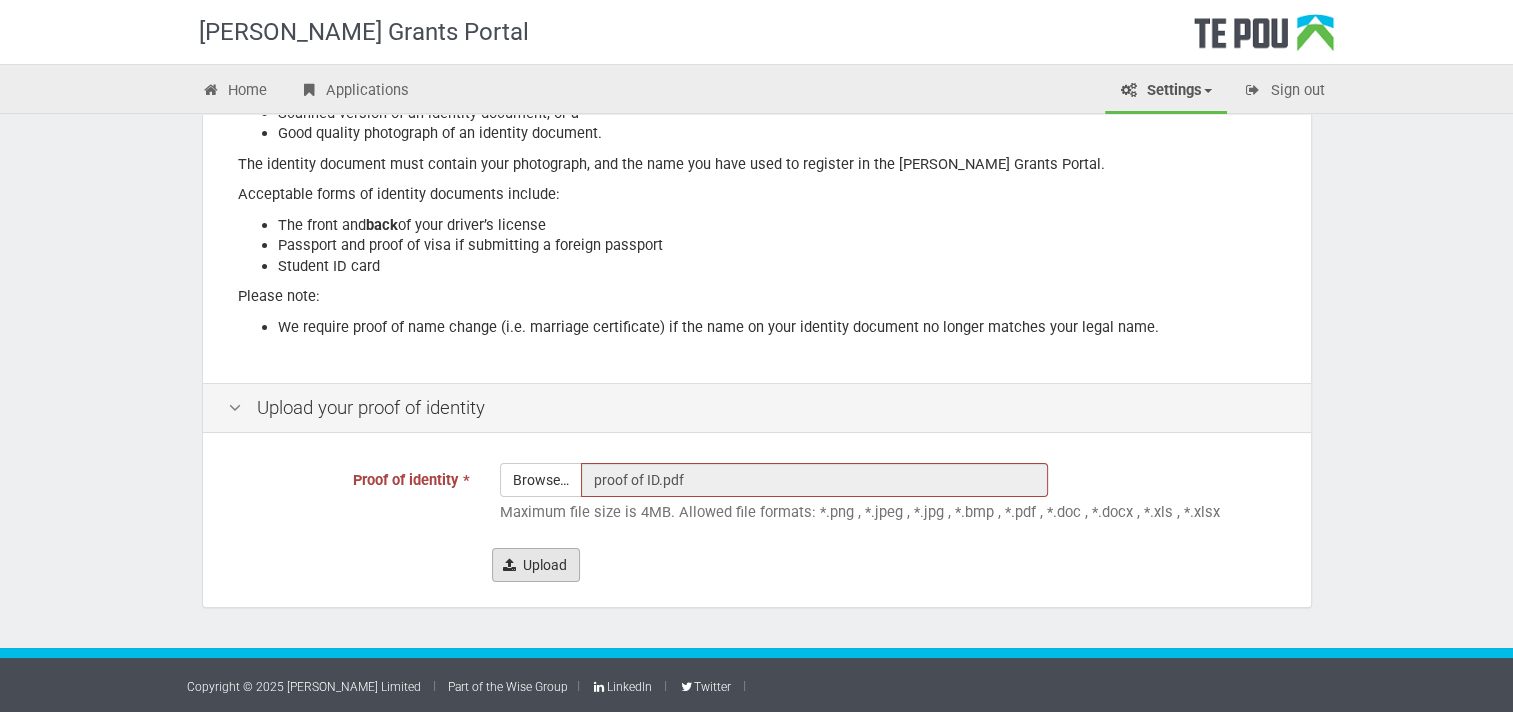 click on "Upload" at bounding box center (536, 565) 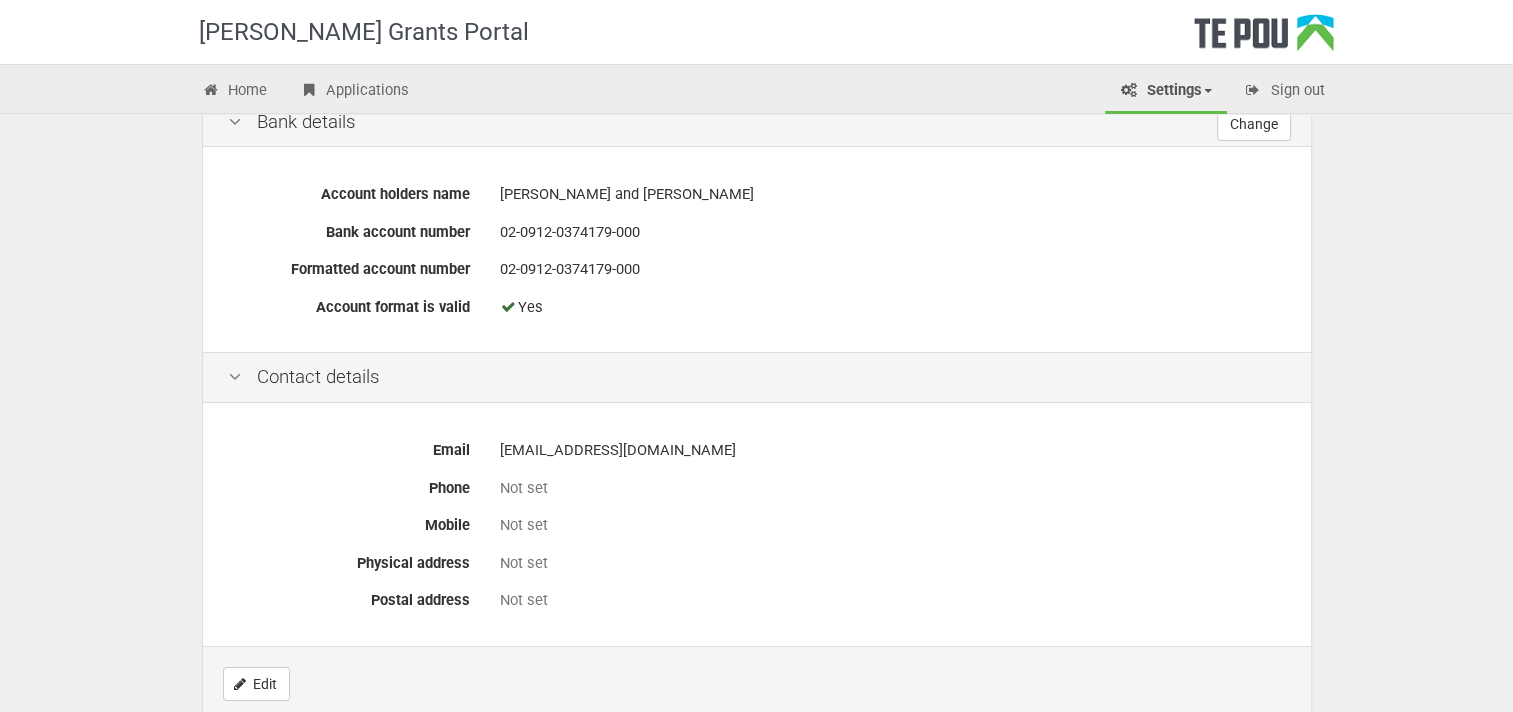 scroll, scrollTop: 800, scrollLeft: 0, axis: vertical 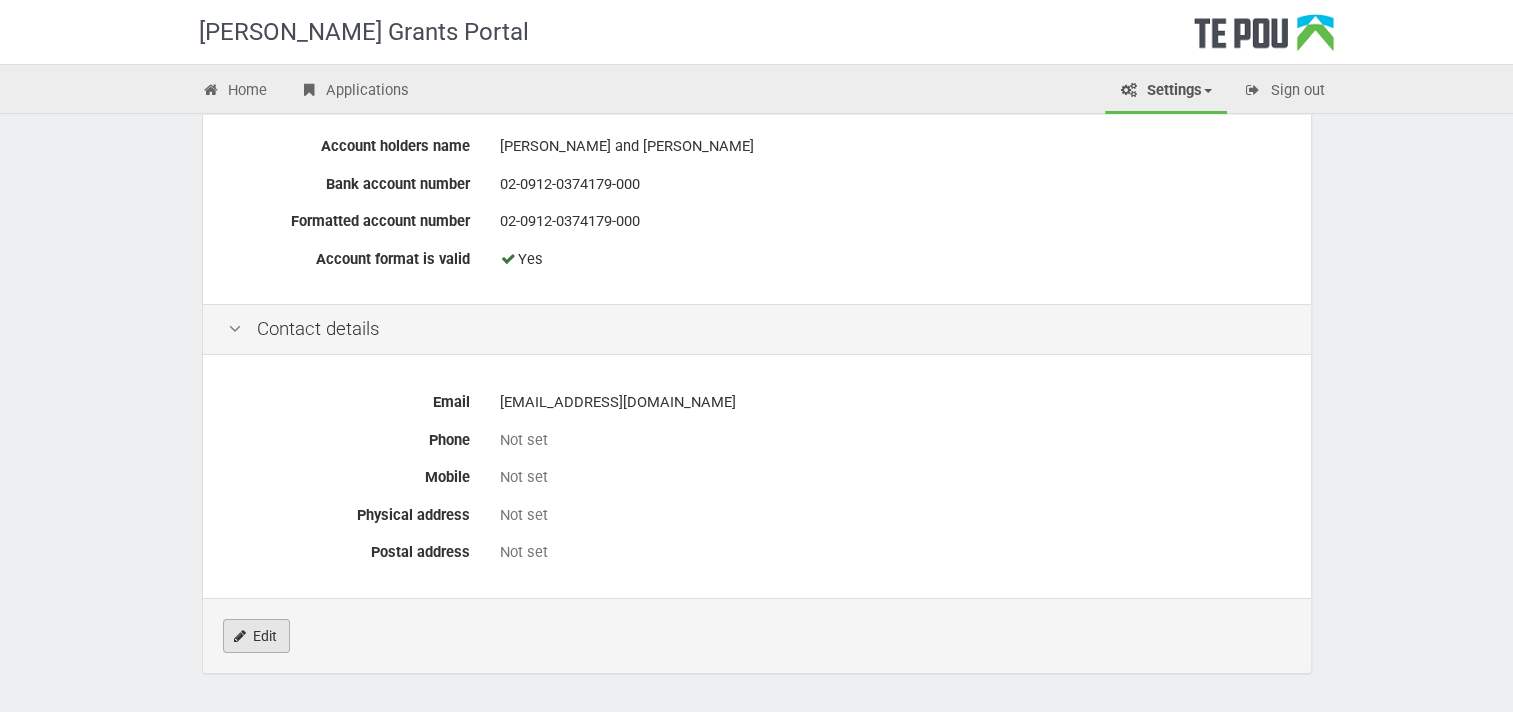 click on "Edit" at bounding box center [256, 636] 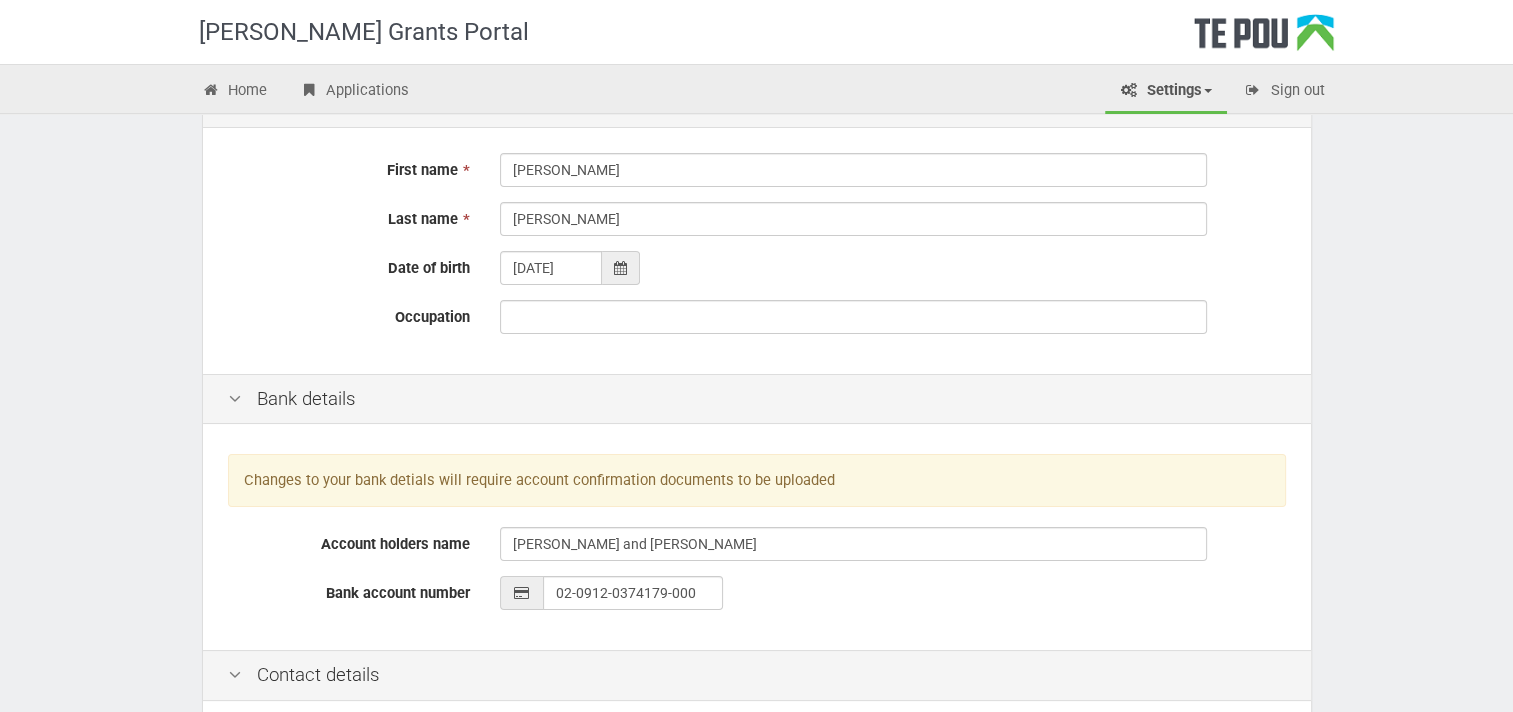 scroll, scrollTop: 200, scrollLeft: 0, axis: vertical 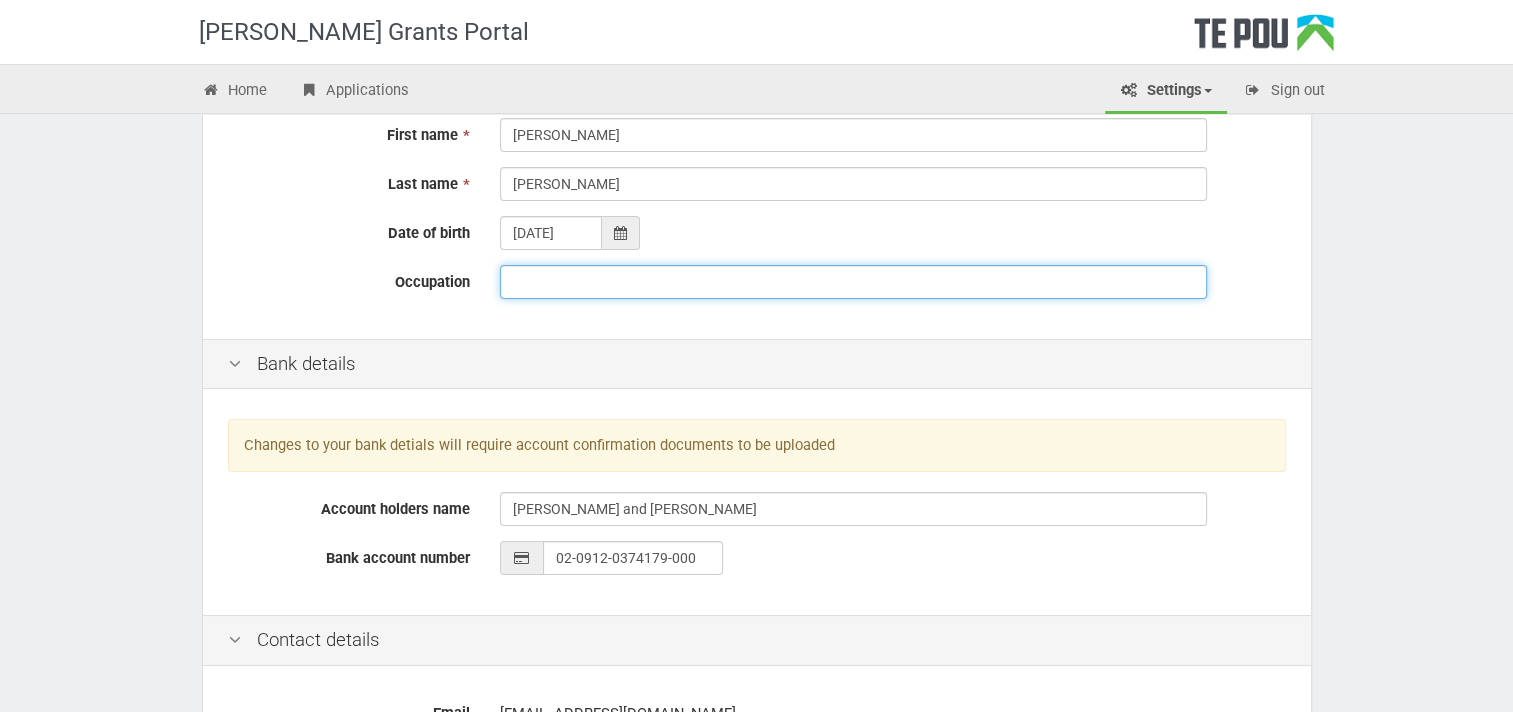 click on "Occupation" at bounding box center (853, 282) 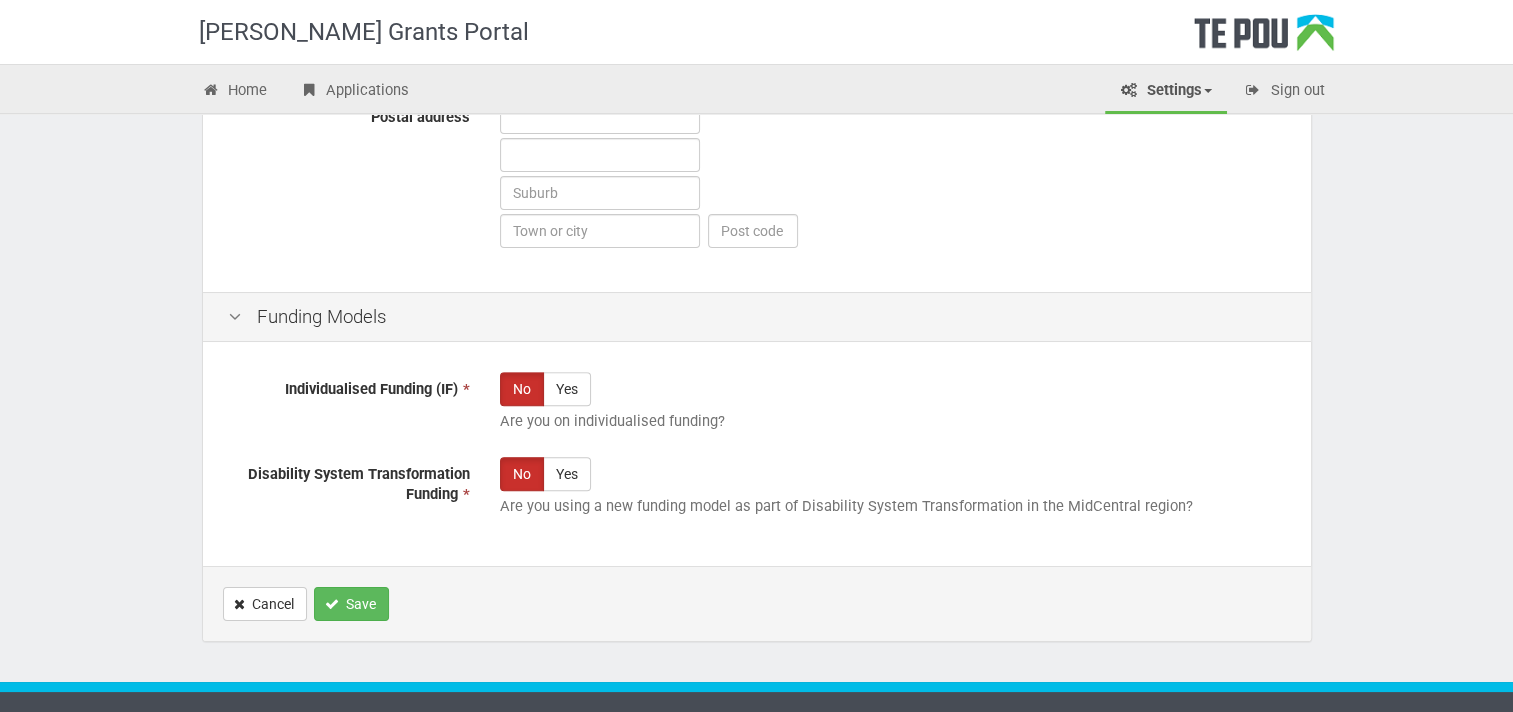 scroll, scrollTop: 1244, scrollLeft: 0, axis: vertical 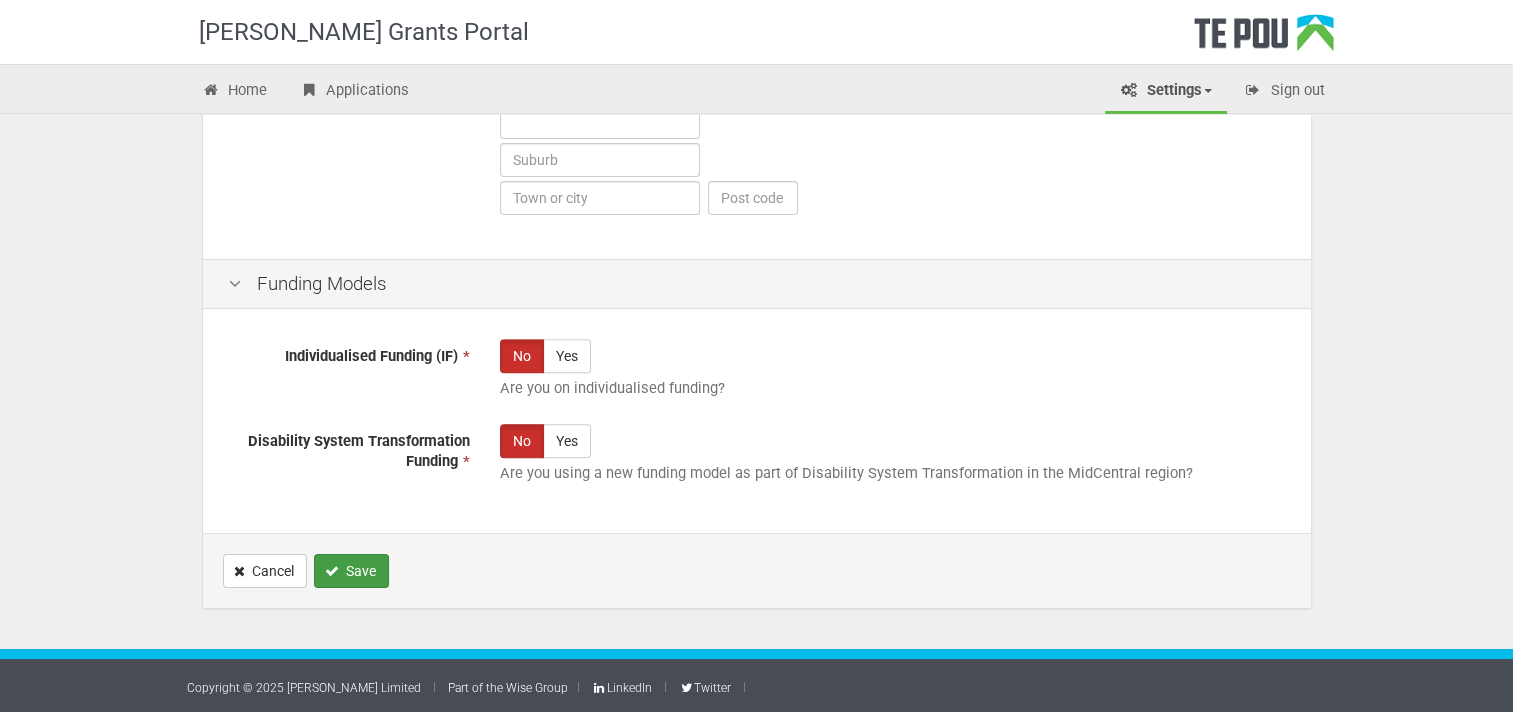 type on "Registered Nurse" 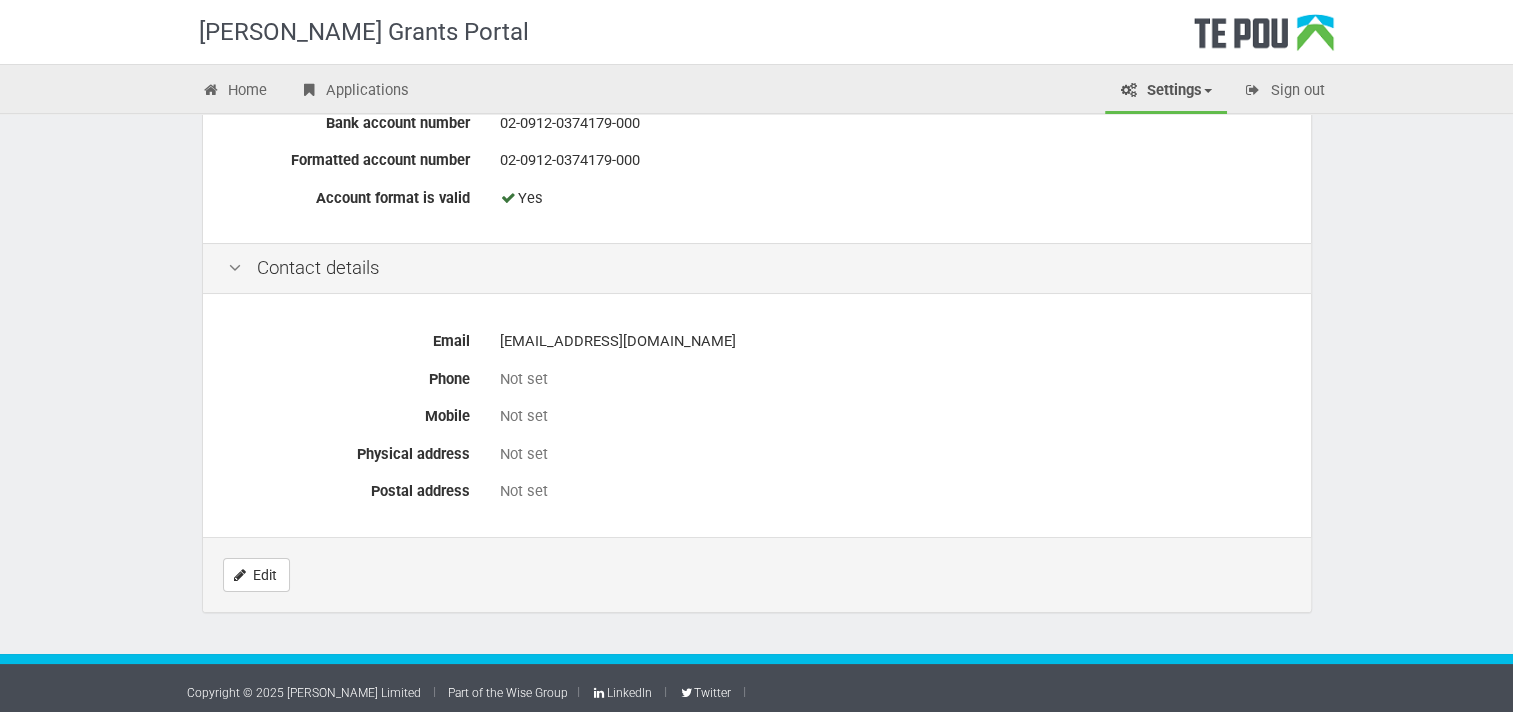scroll, scrollTop: 865, scrollLeft: 0, axis: vertical 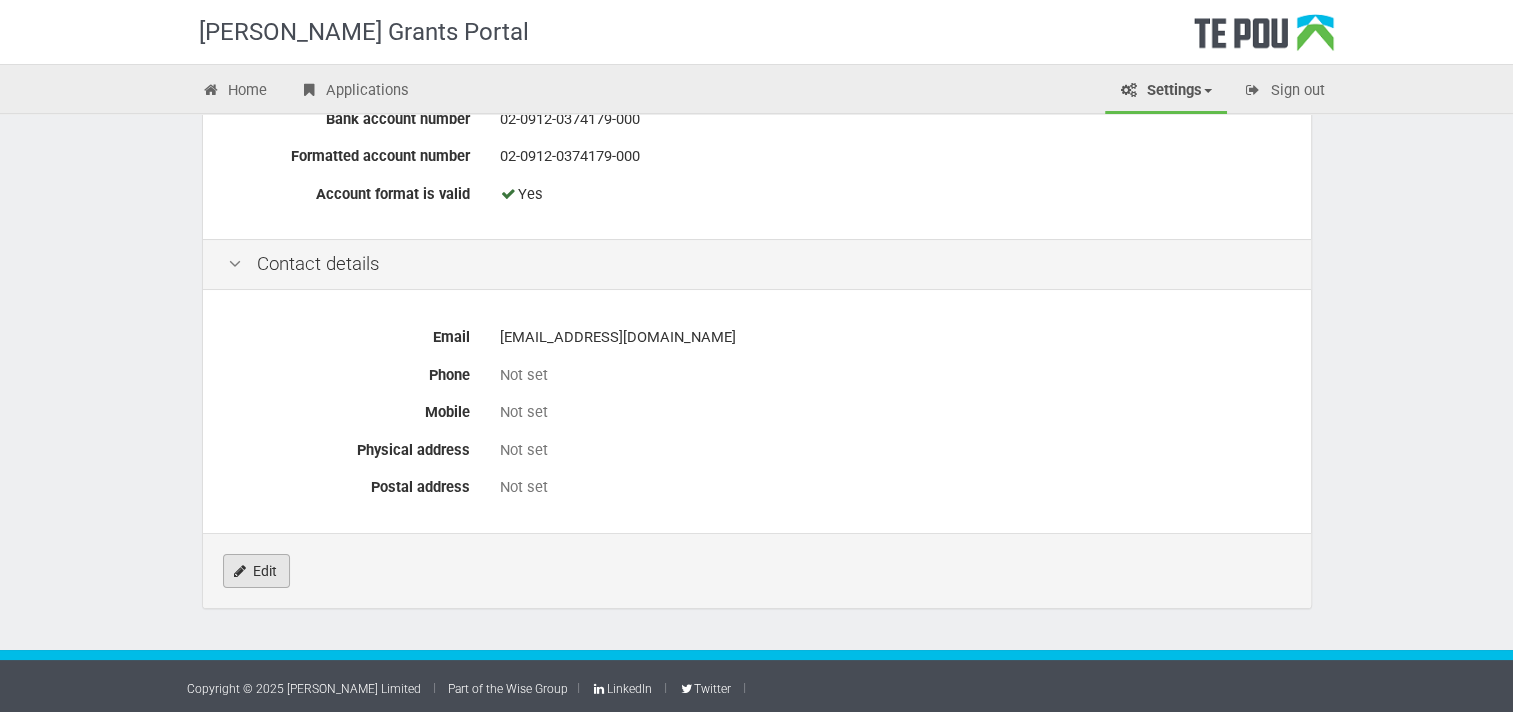 click on "Edit" at bounding box center [256, 571] 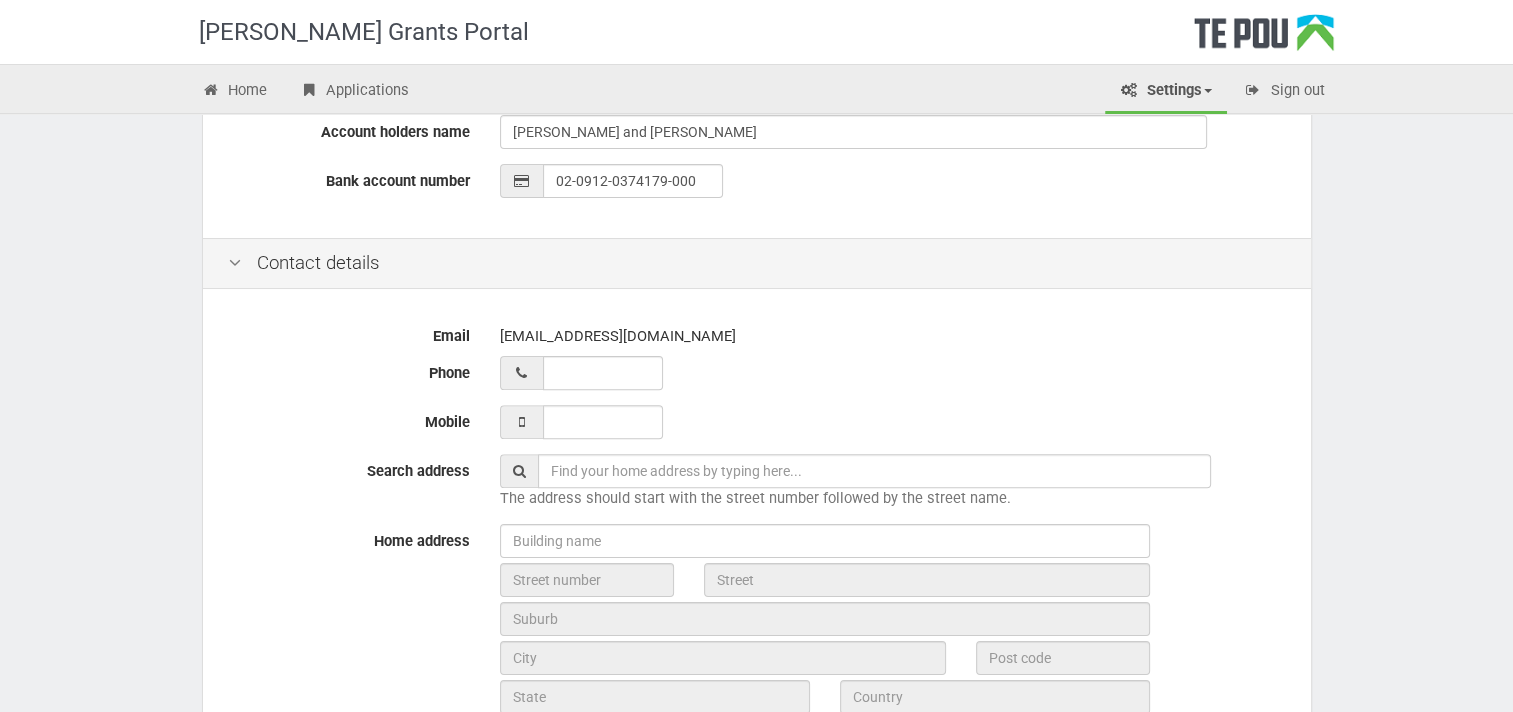 scroll, scrollTop: 700, scrollLeft: 0, axis: vertical 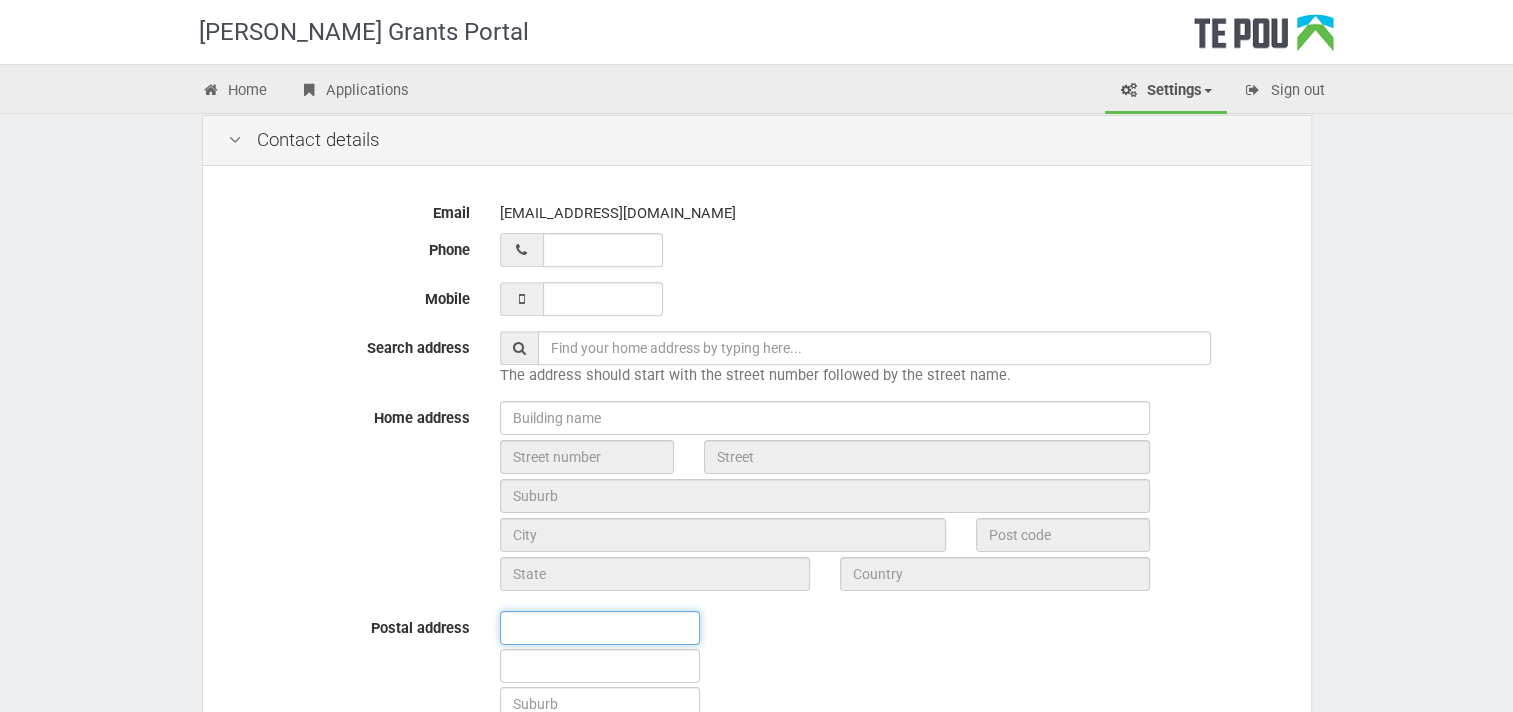 click at bounding box center [600, 628] 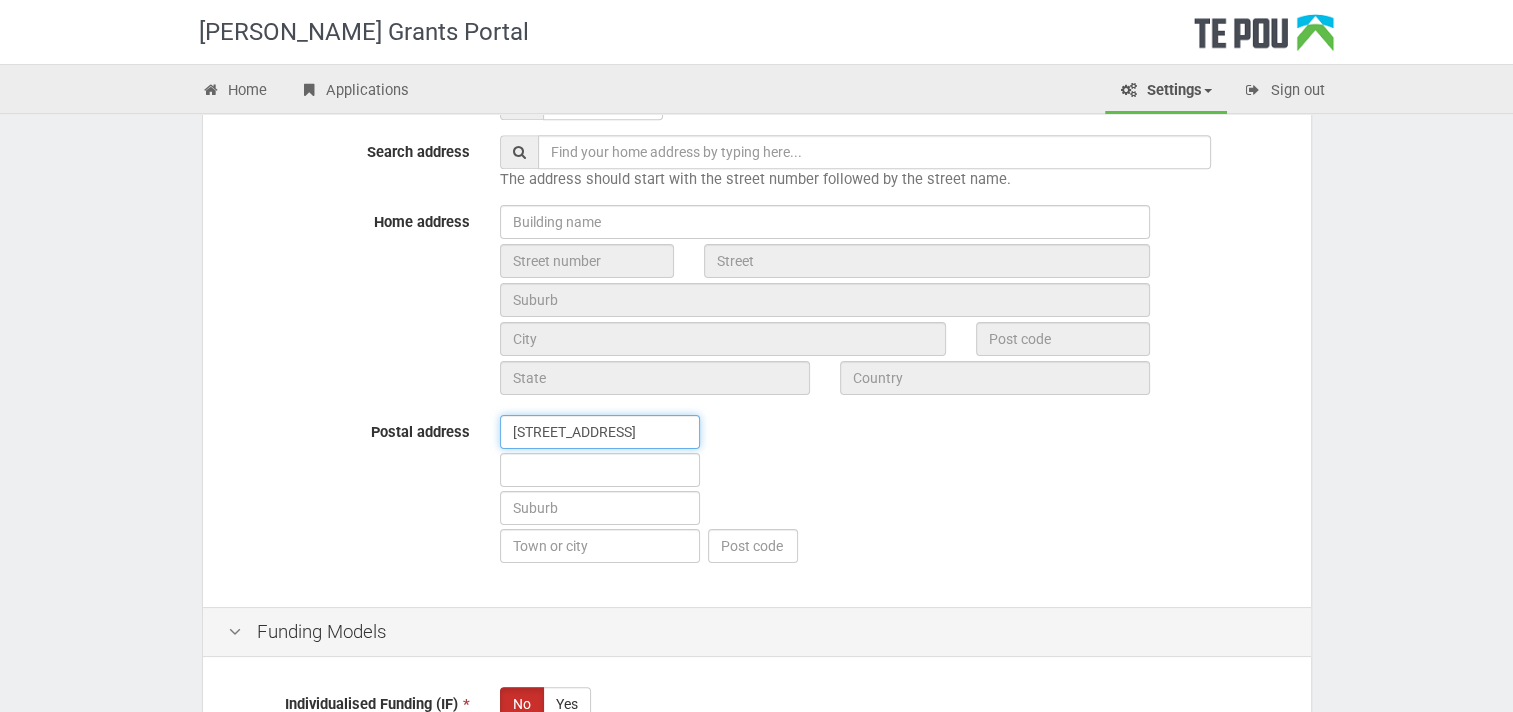 scroll, scrollTop: 900, scrollLeft: 0, axis: vertical 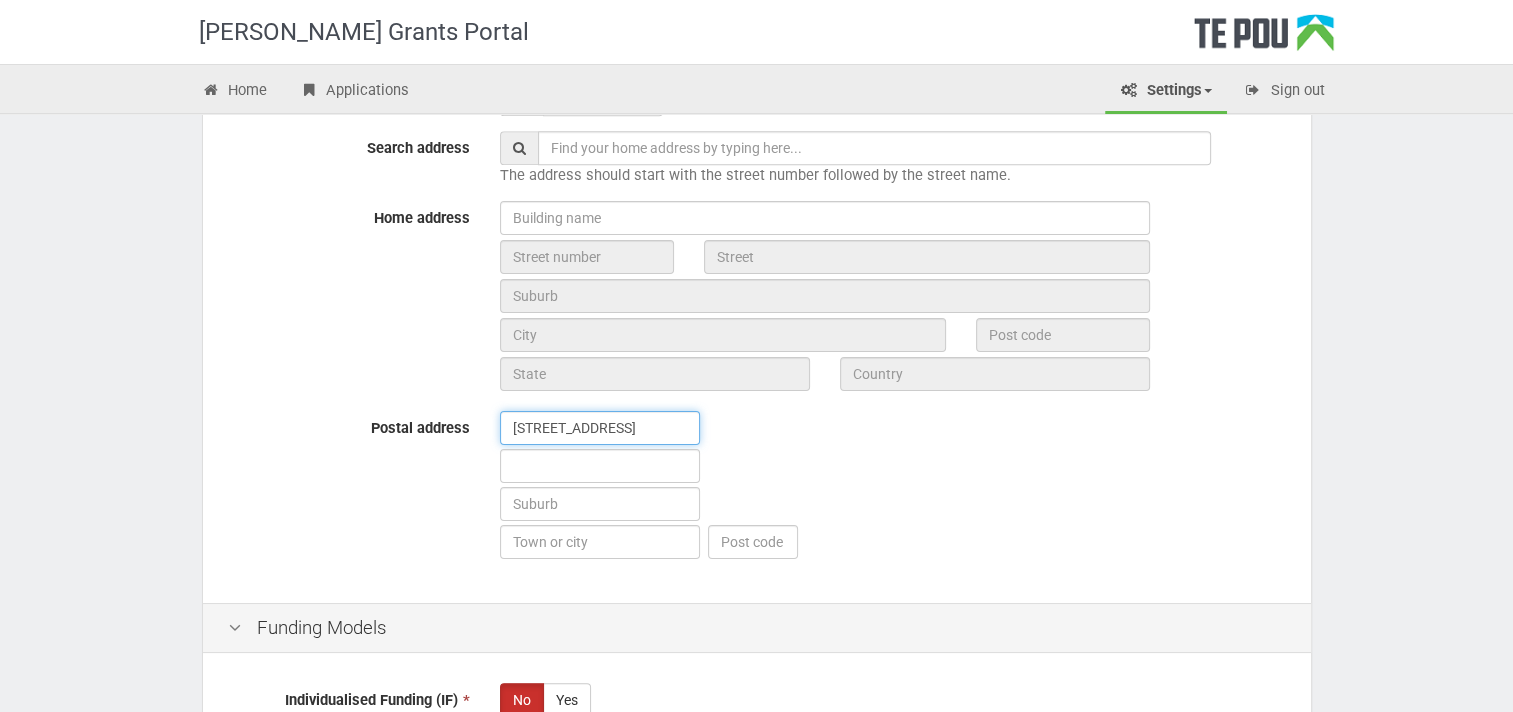 type on "371 Taieri Rd" 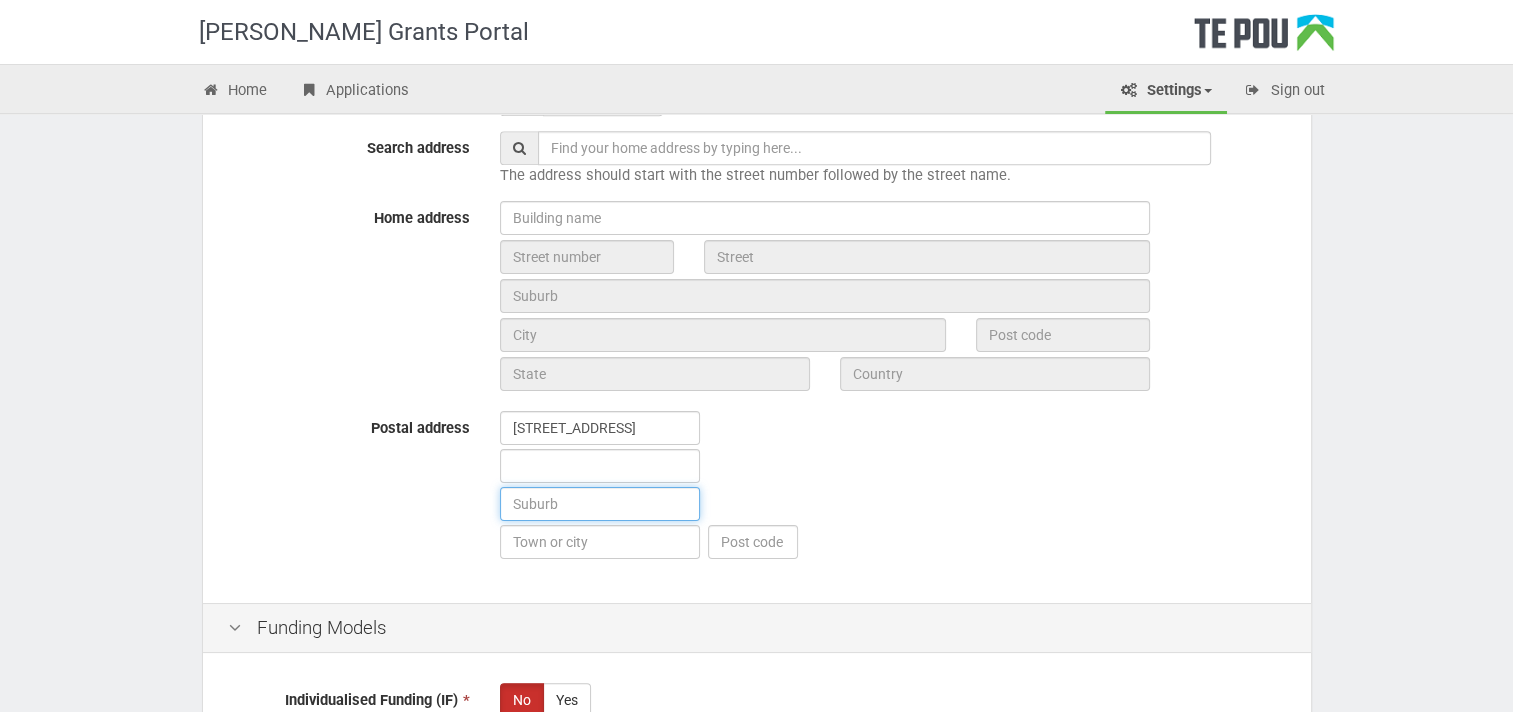 click at bounding box center [600, 504] 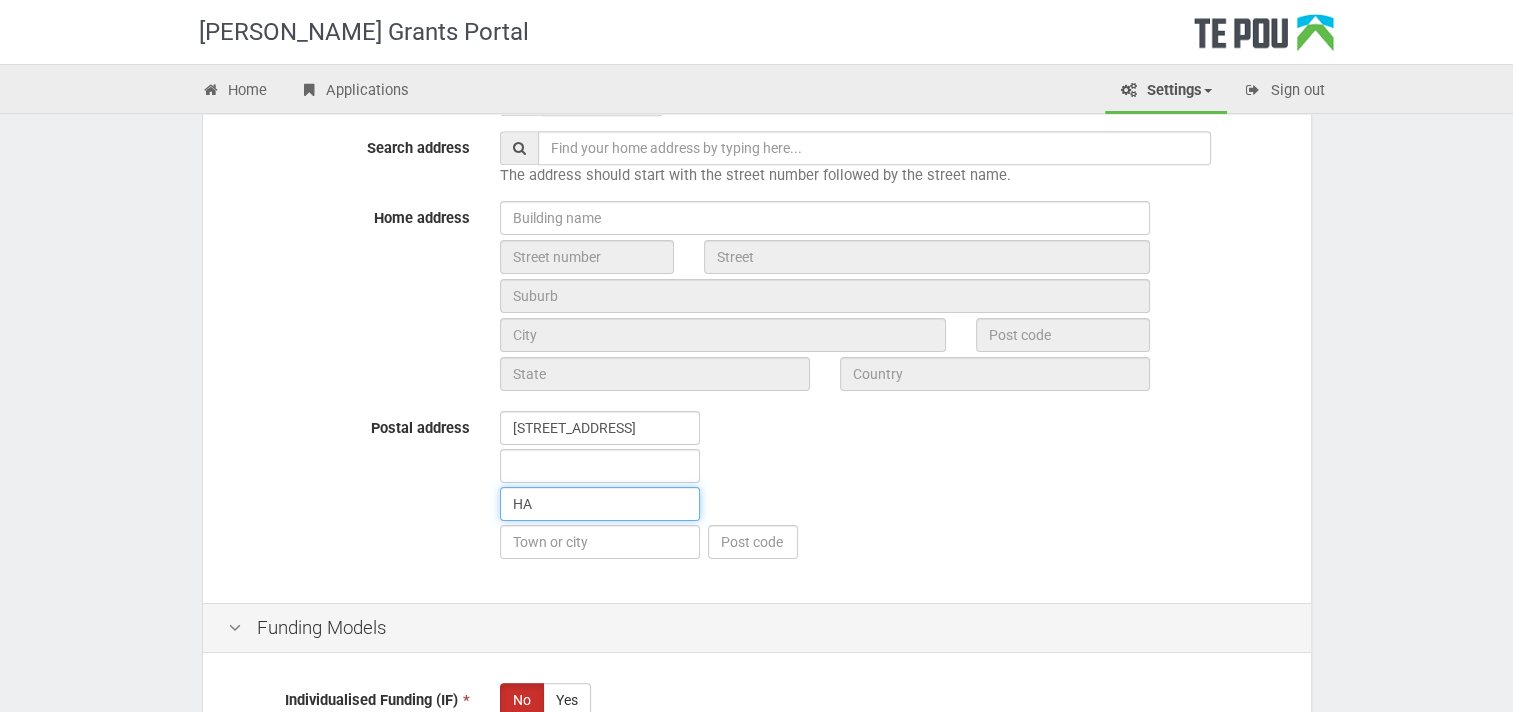 type on "H" 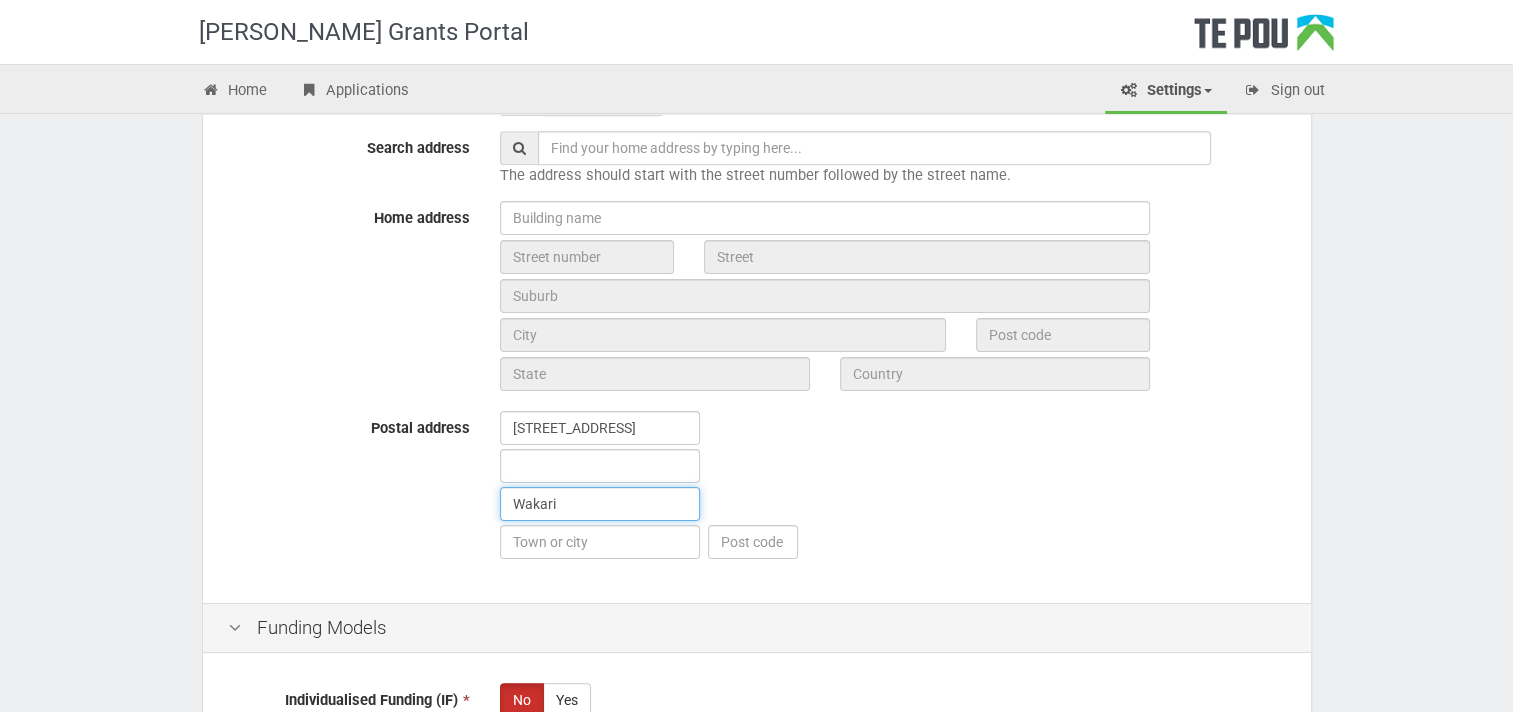 type on "Wakari" 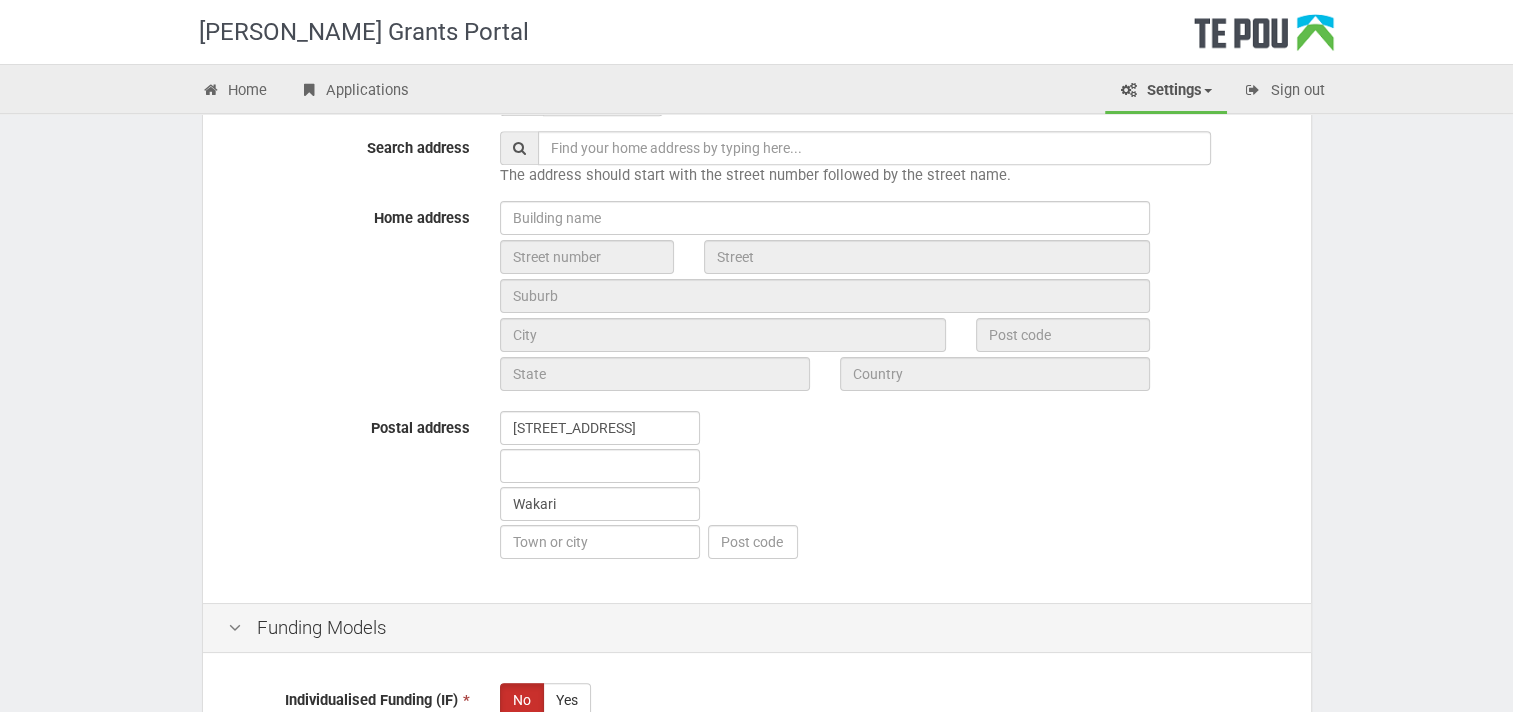 click on "371 Taieri Rd
Wakari" at bounding box center (893, 487) 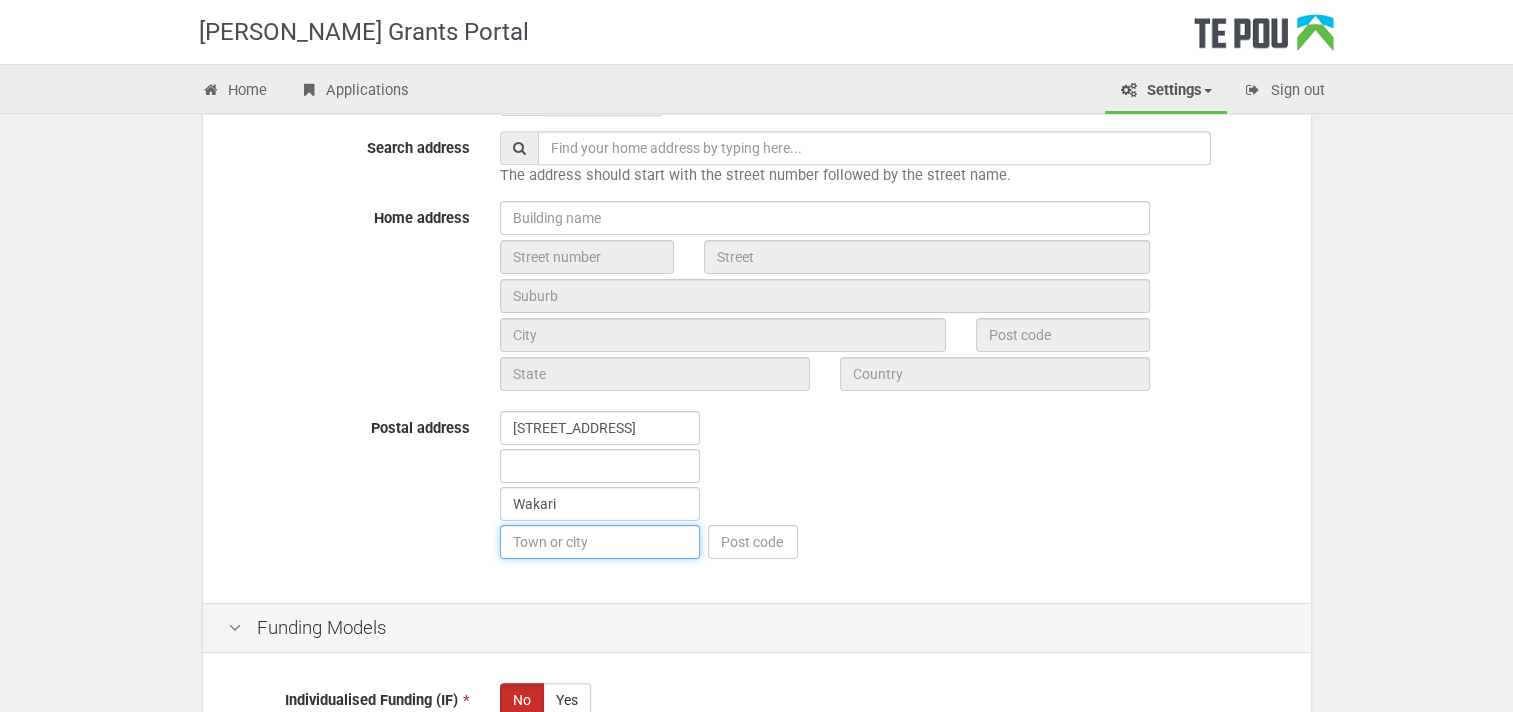 click at bounding box center (600, 542) 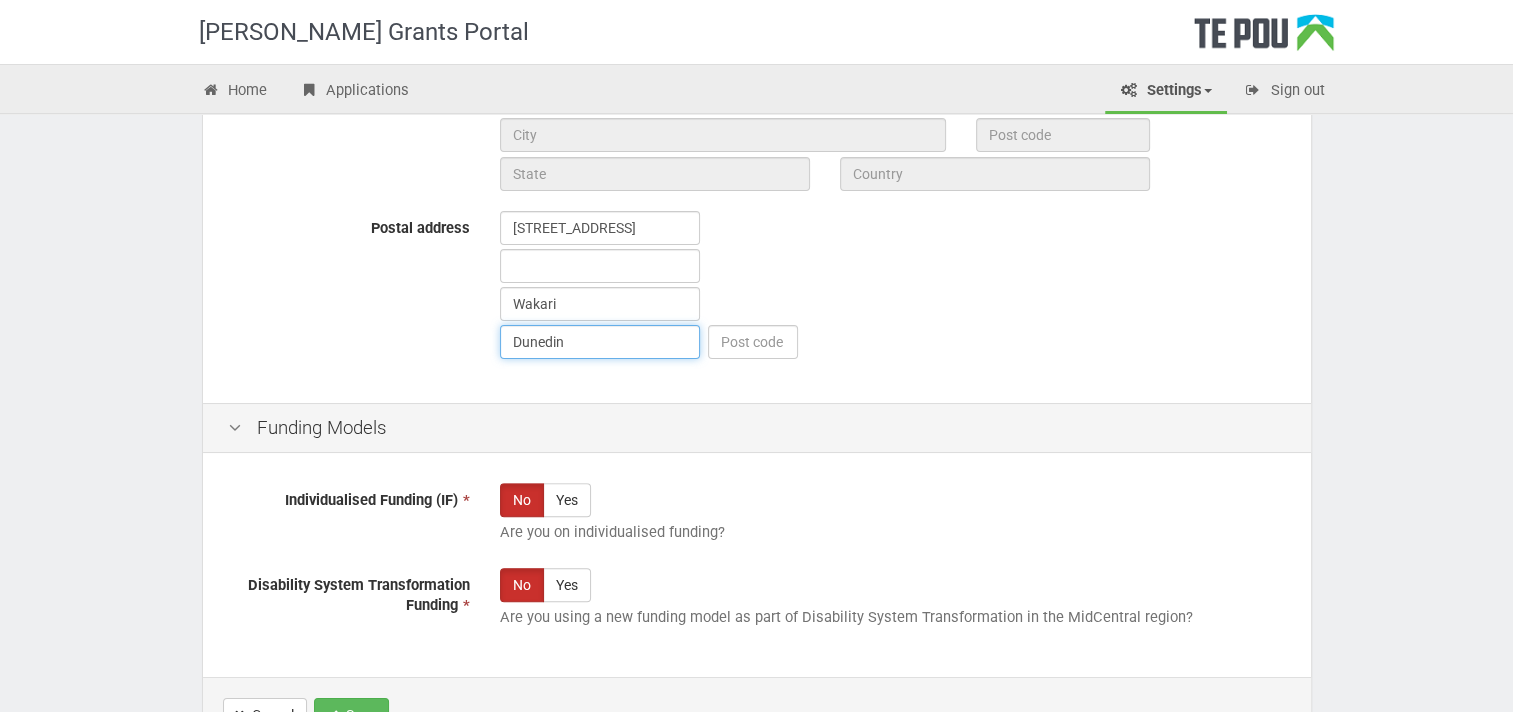 scroll, scrollTop: 1244, scrollLeft: 0, axis: vertical 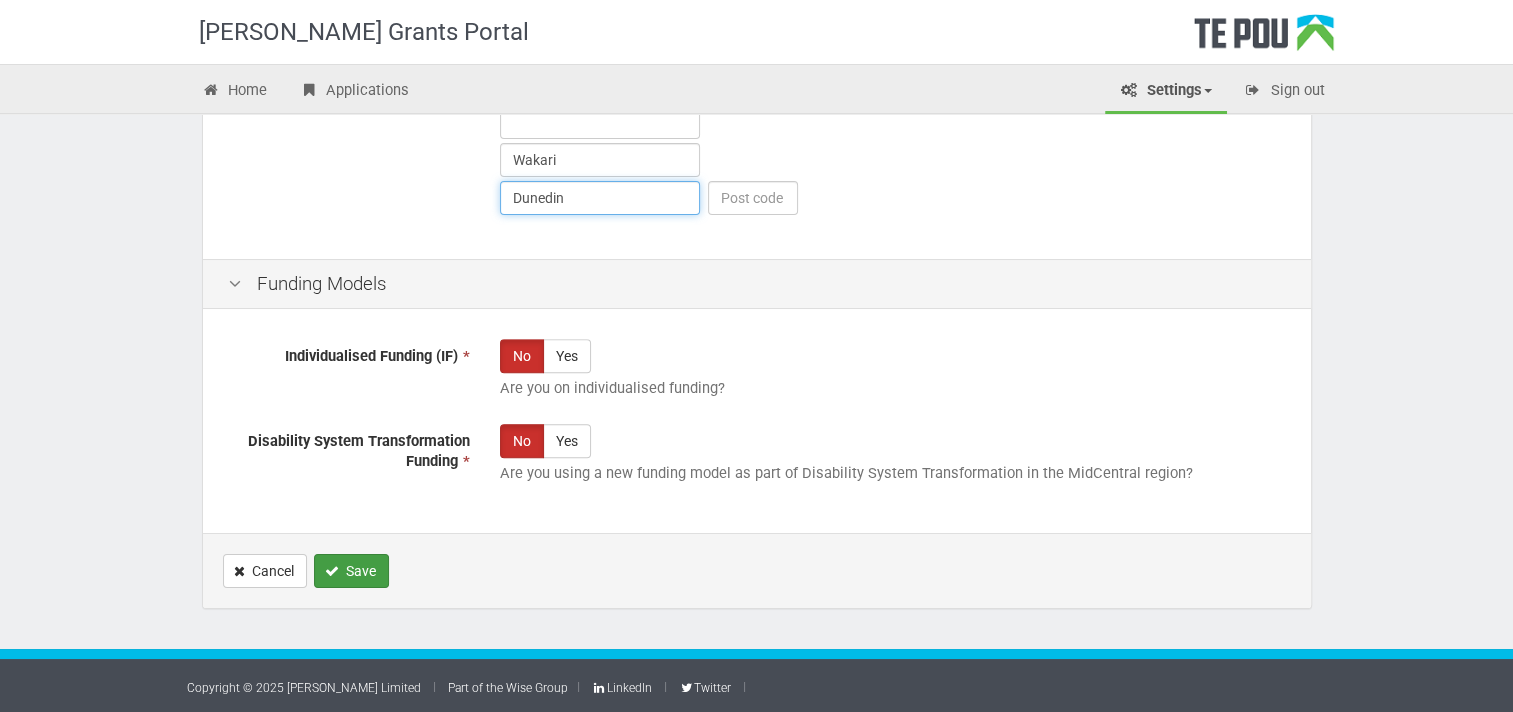 type on "Dunedin" 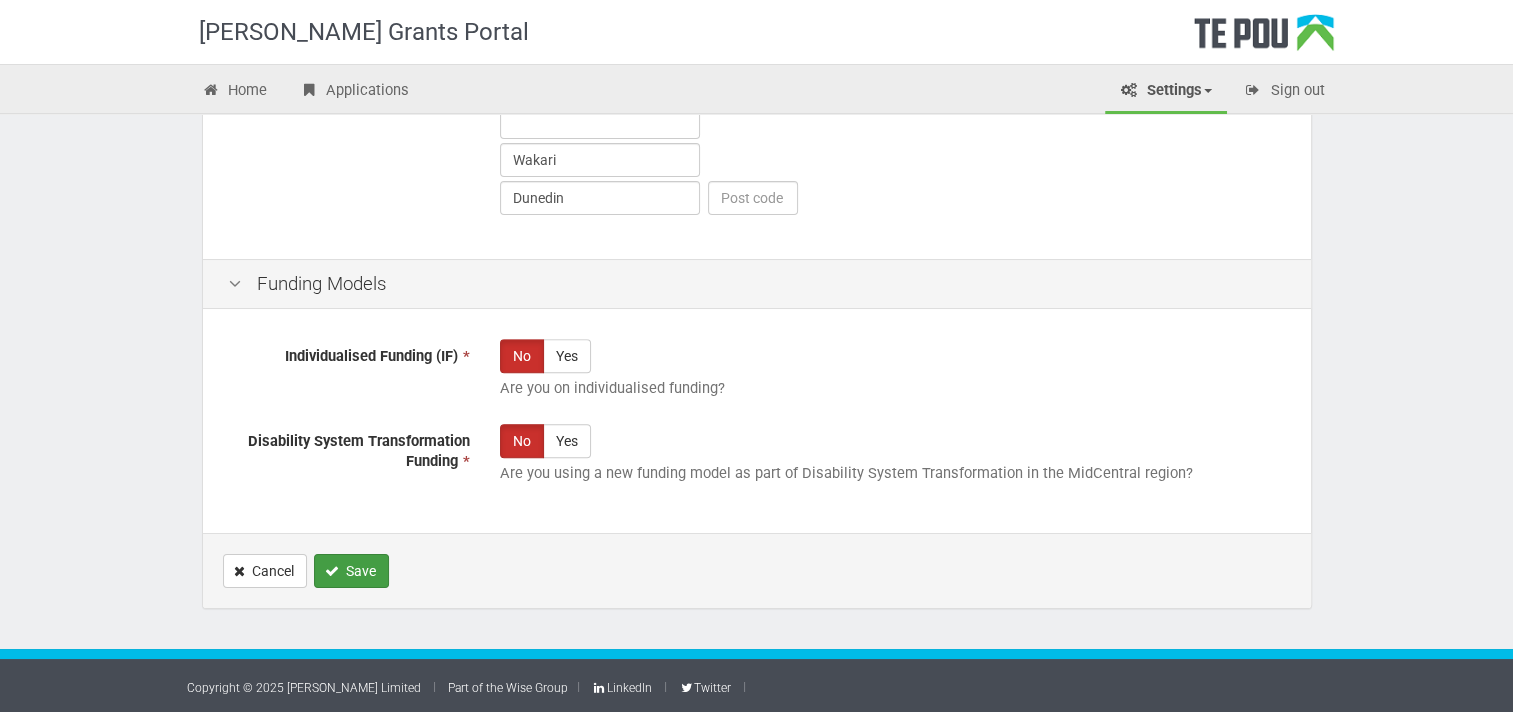 click on "Save" at bounding box center [351, 571] 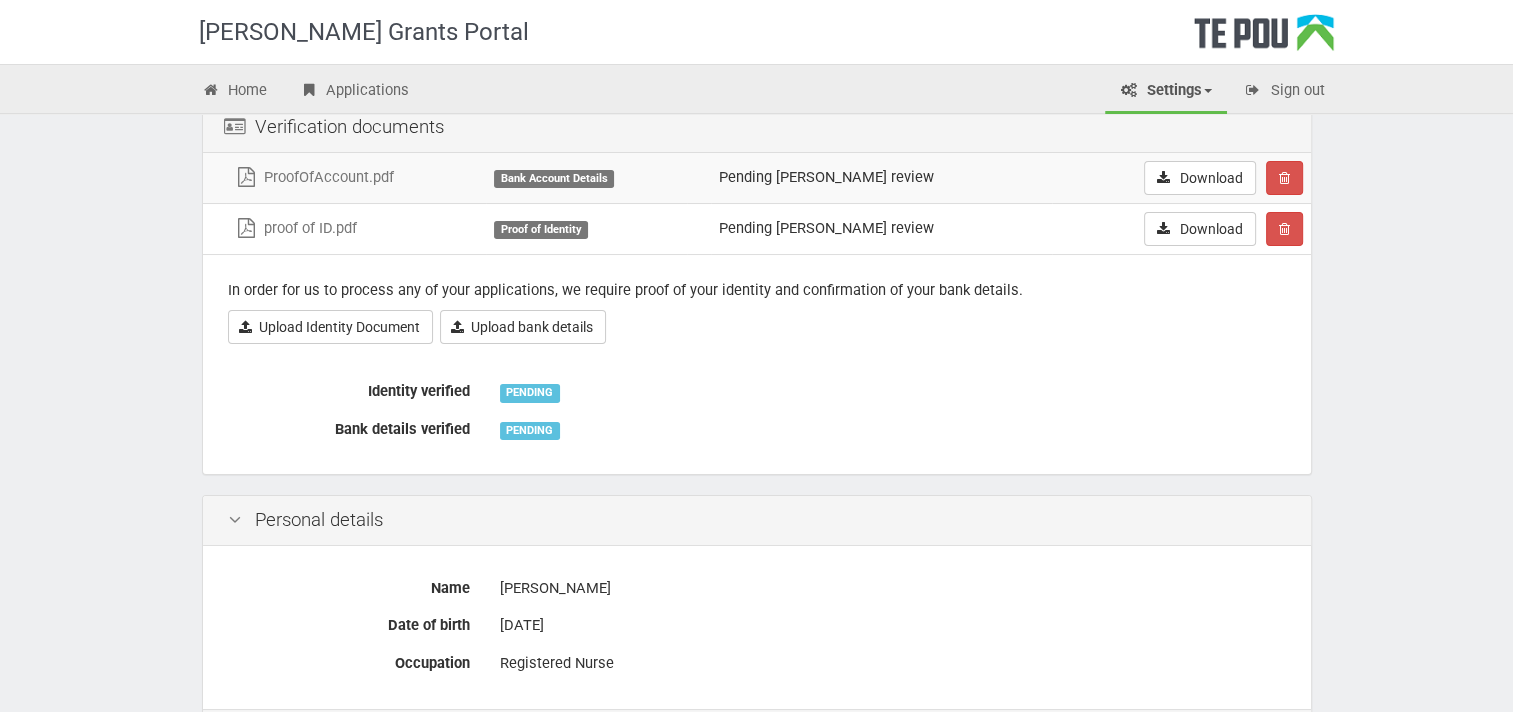 scroll, scrollTop: 0, scrollLeft: 0, axis: both 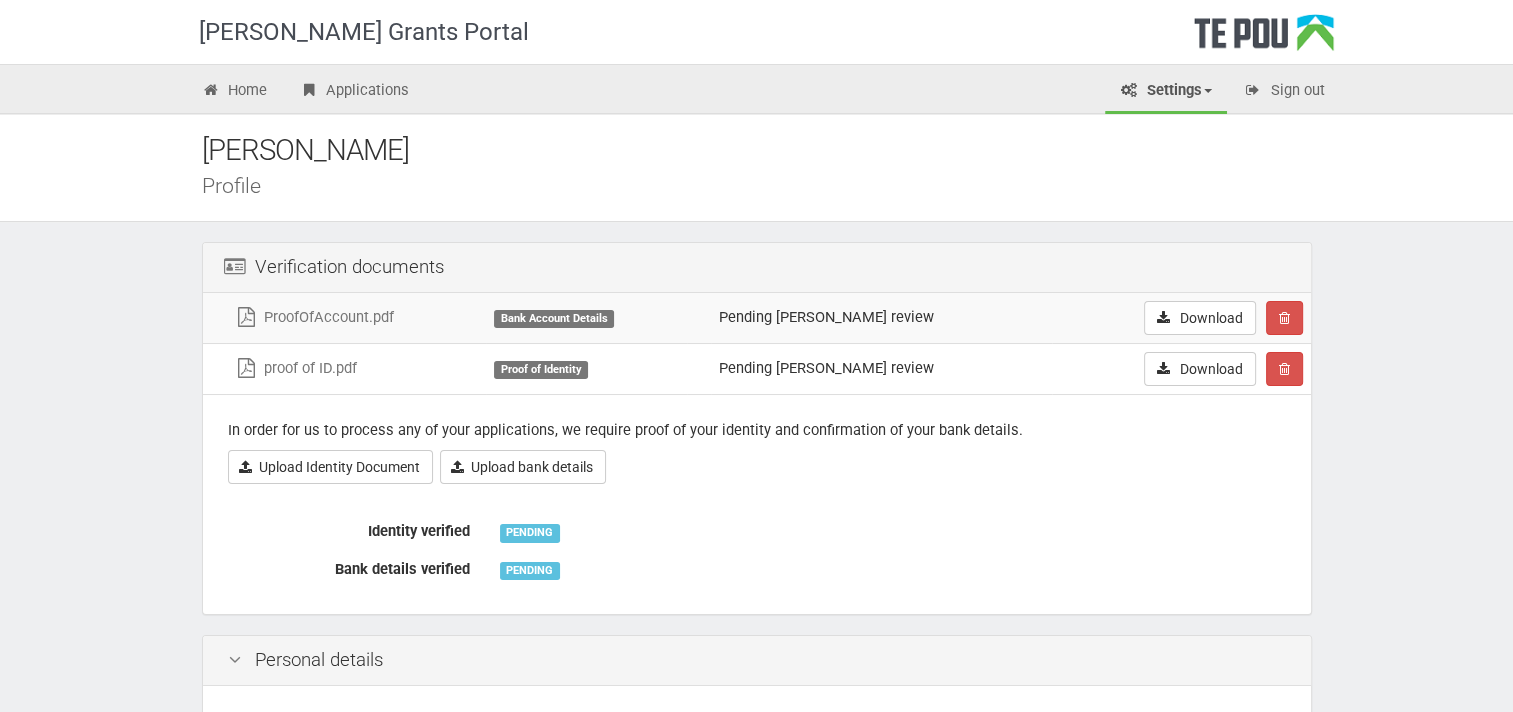 click on "Settings" at bounding box center (1166, 92) 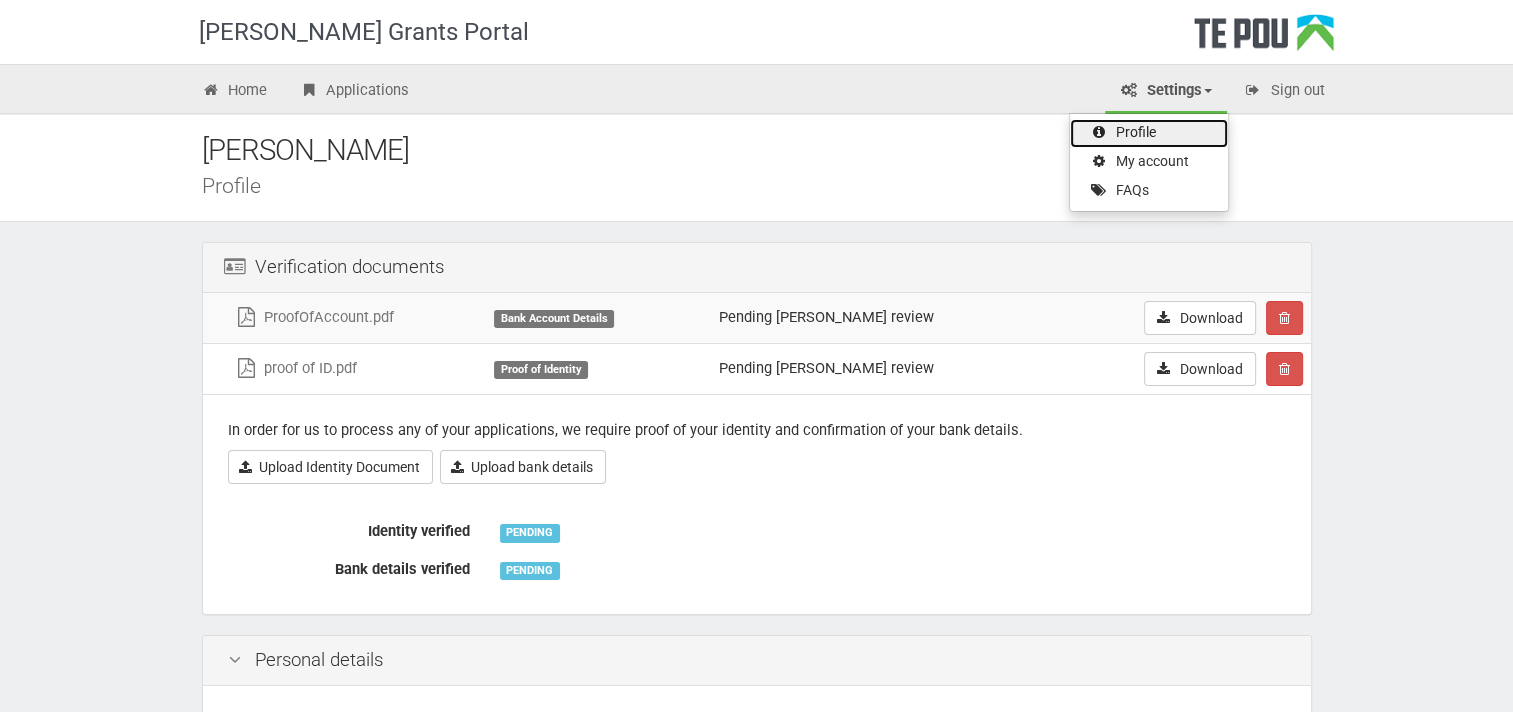click on "Profile" at bounding box center (1149, 133) 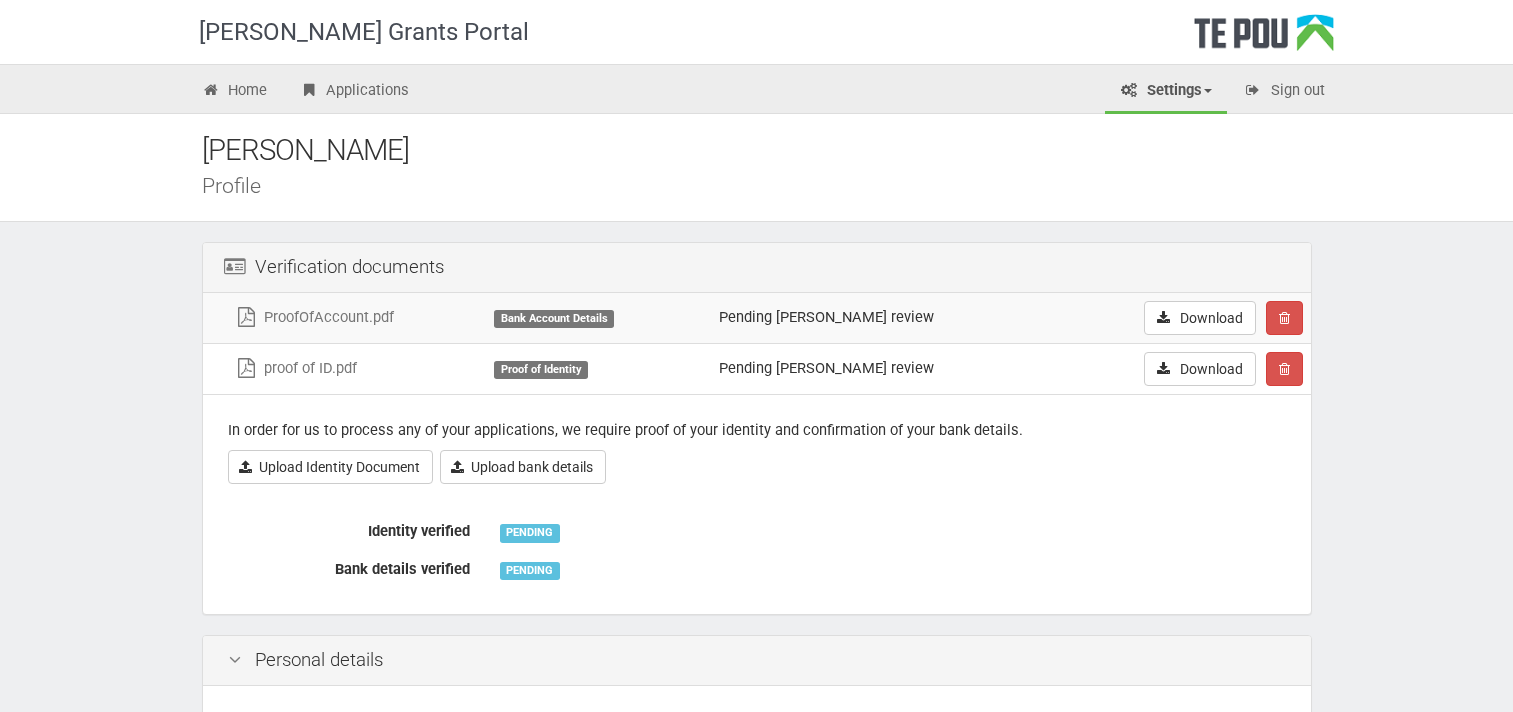 scroll, scrollTop: 0, scrollLeft: 0, axis: both 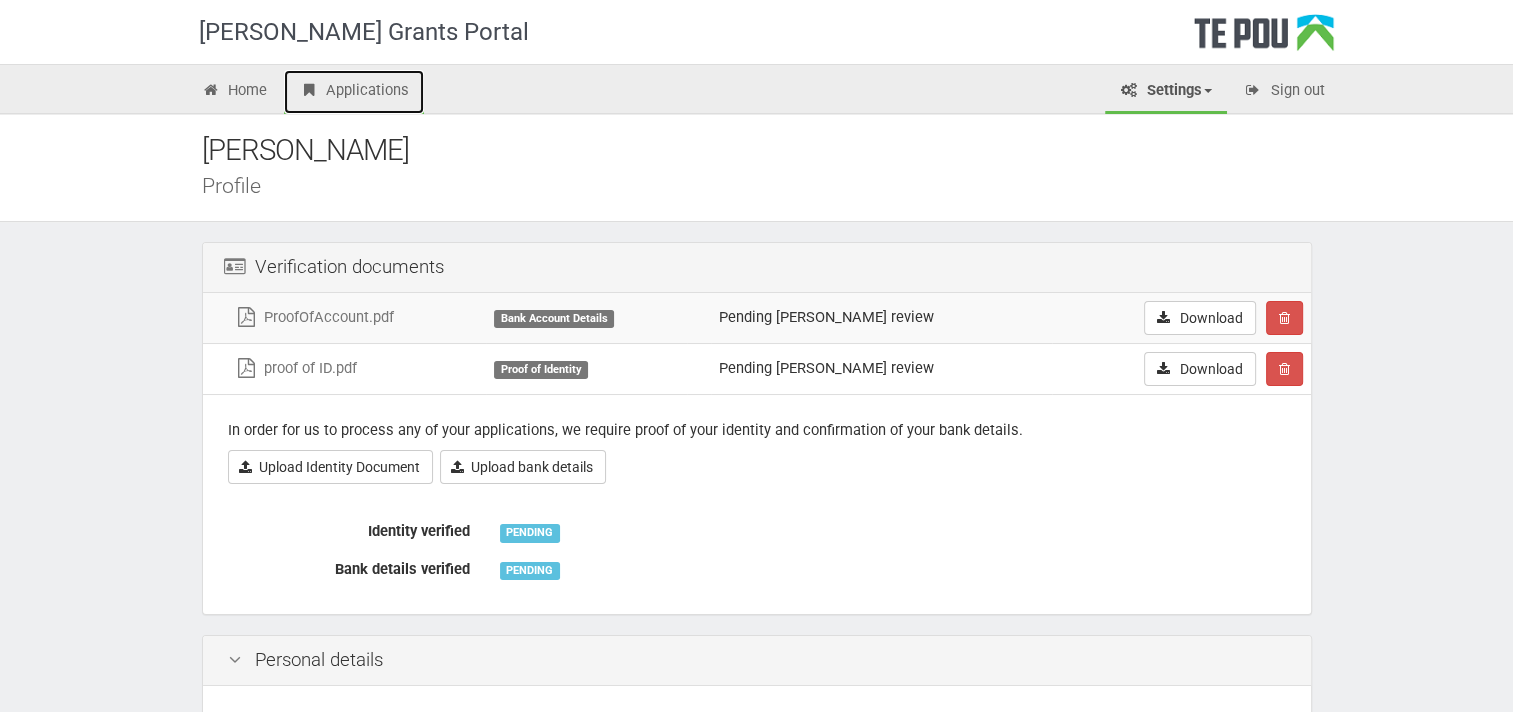 click on "Applications" at bounding box center [354, 92] 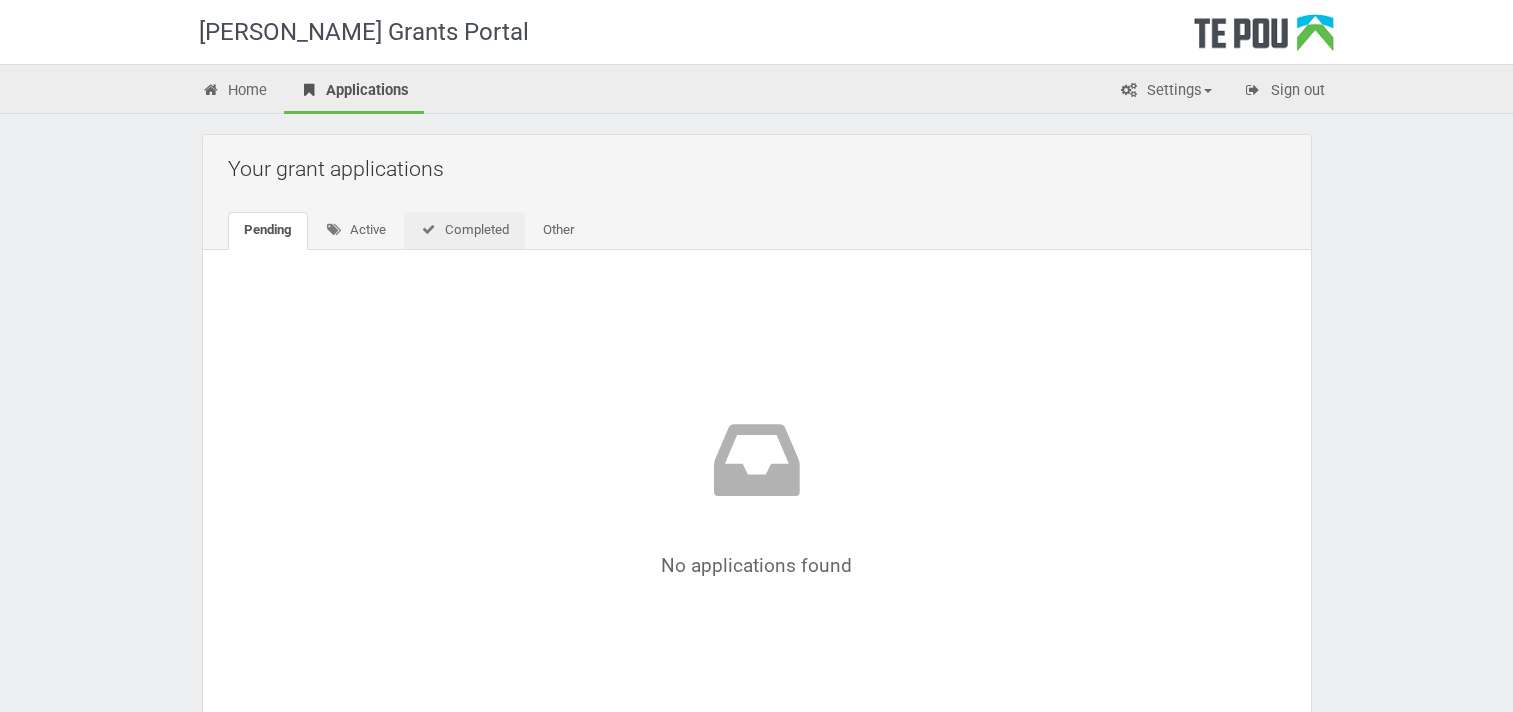 scroll, scrollTop: 0, scrollLeft: 0, axis: both 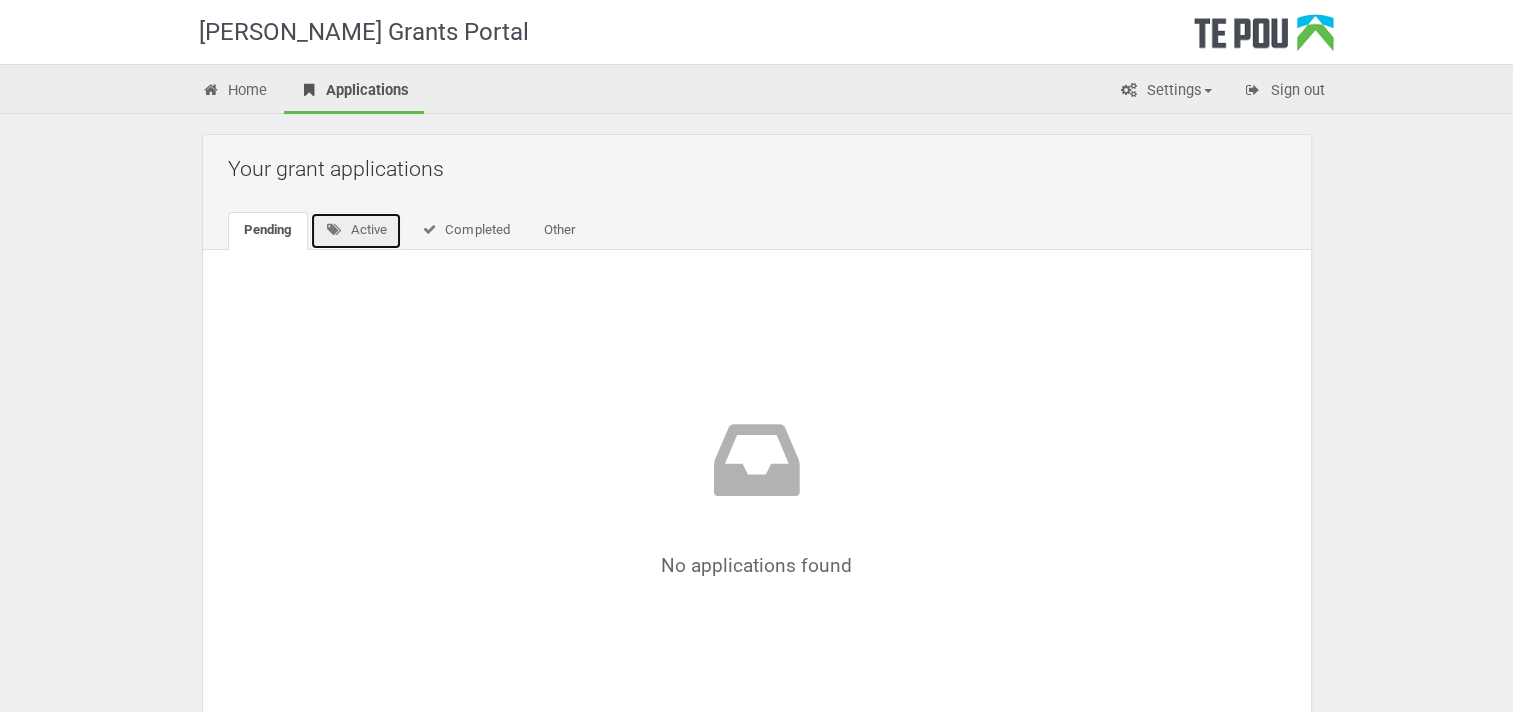 click on "Active" at bounding box center (356, 231) 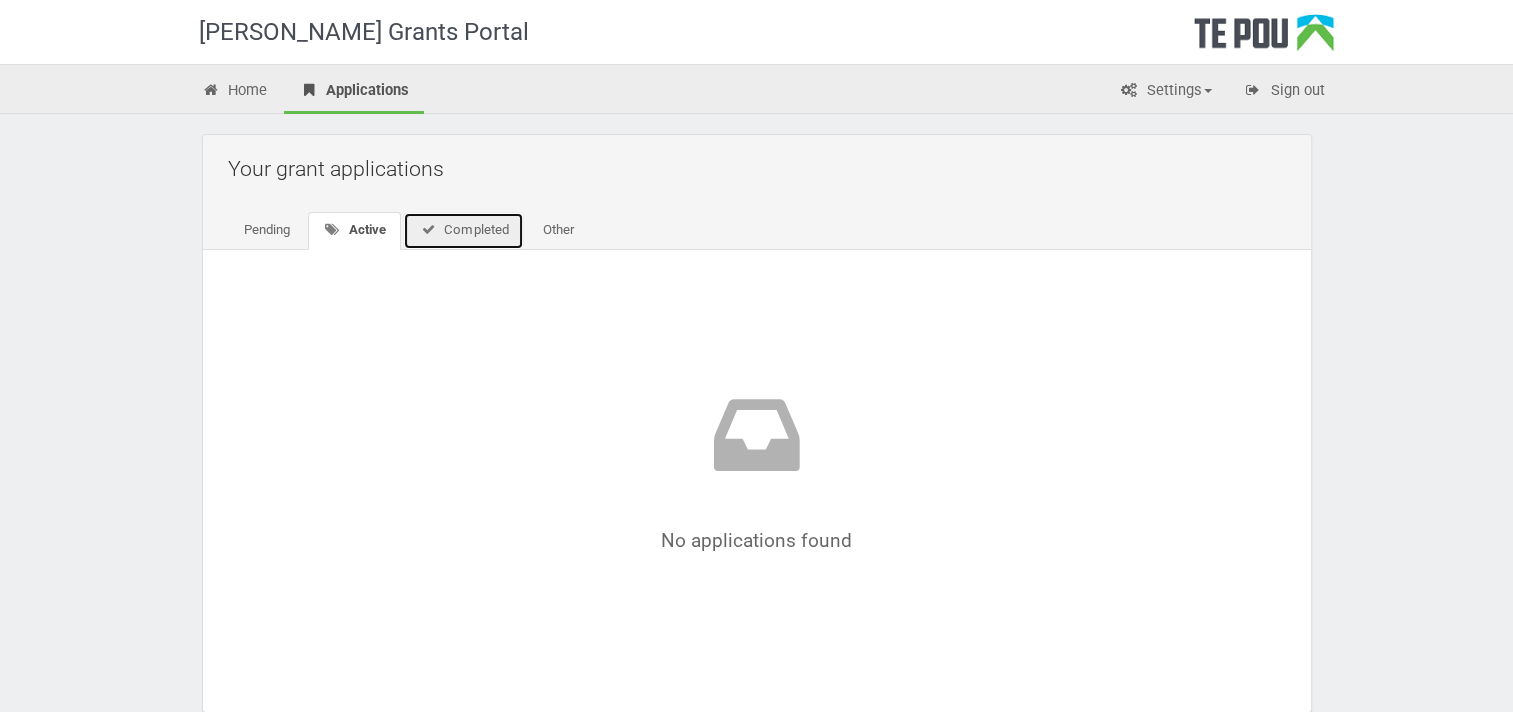 click on "Completed" at bounding box center [463, 231] 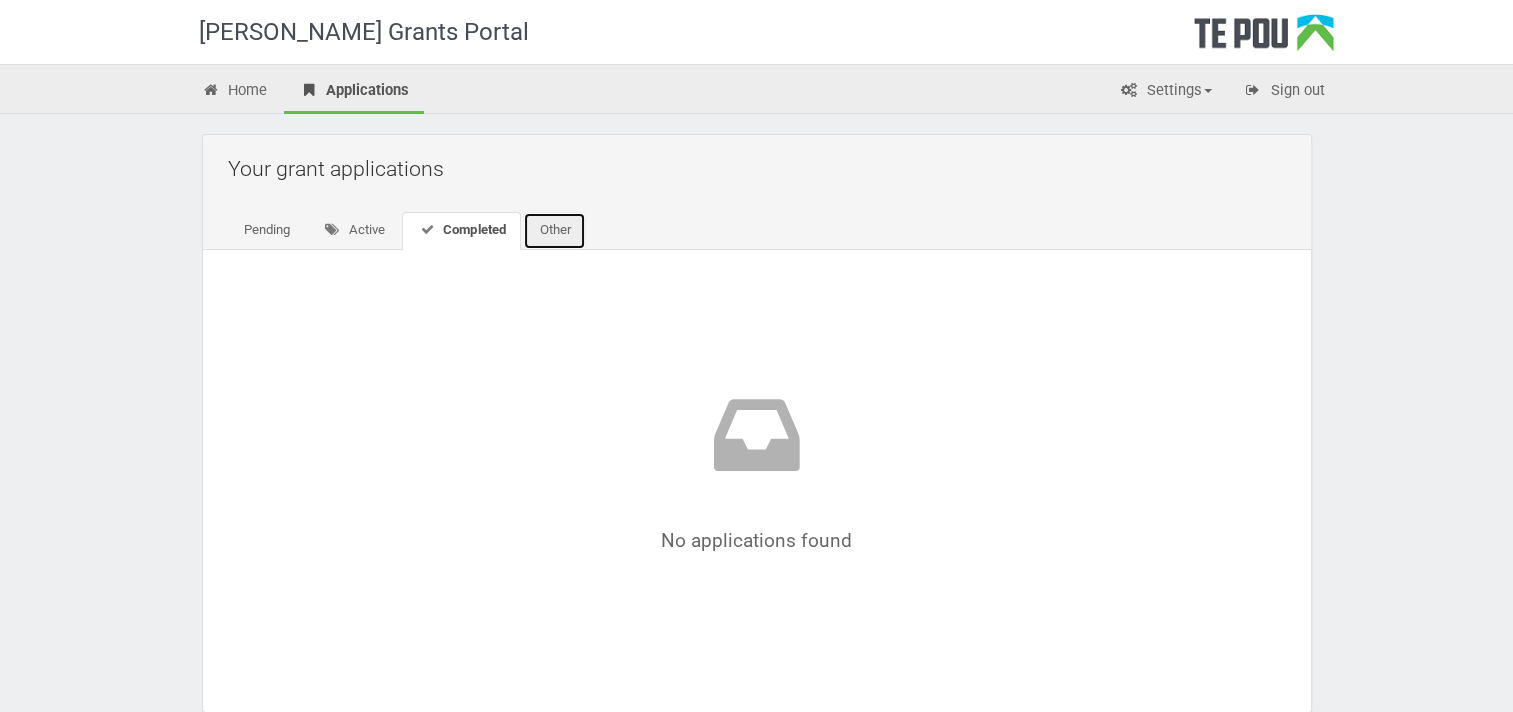 click on "Other" at bounding box center (554, 231) 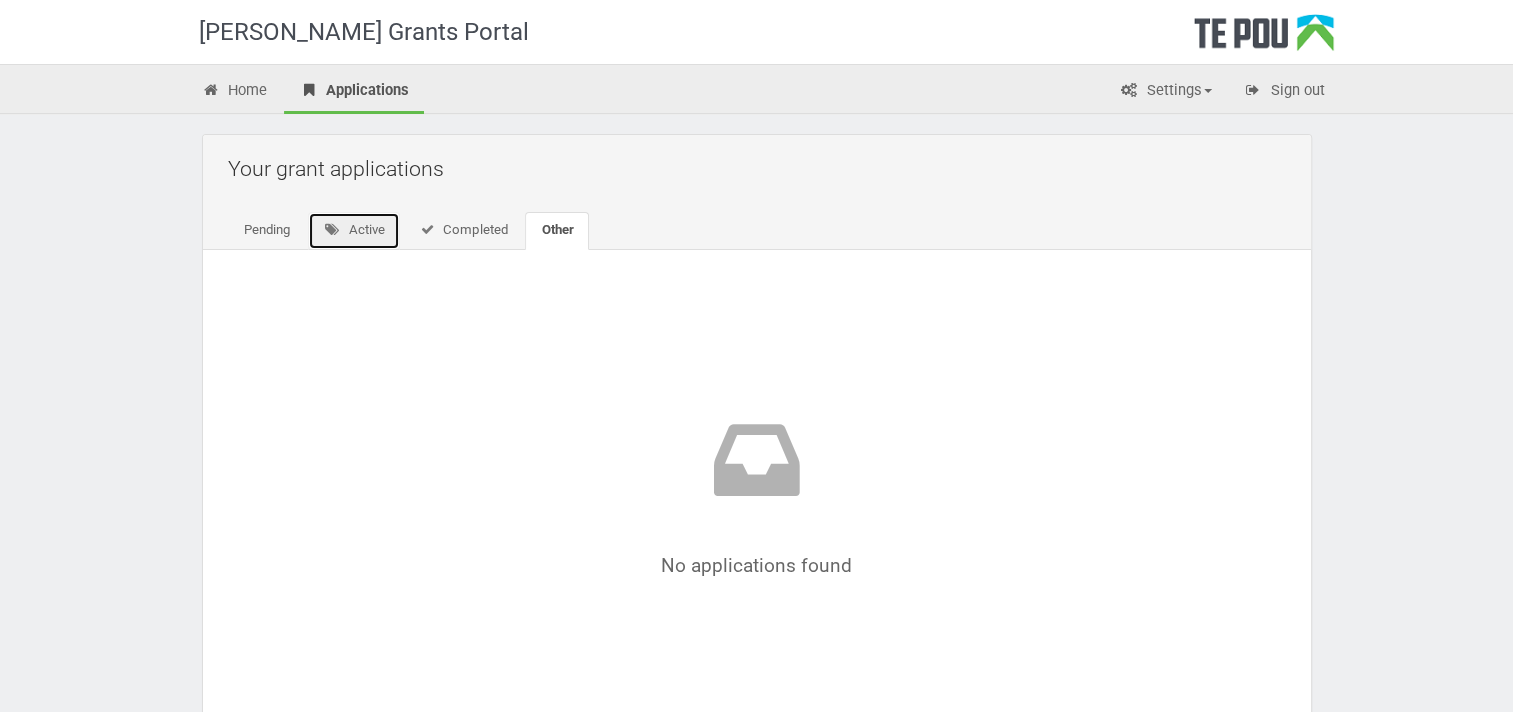 drag, startPoint x: 348, startPoint y: 230, endPoint x: 368, endPoint y: 235, distance: 20.615528 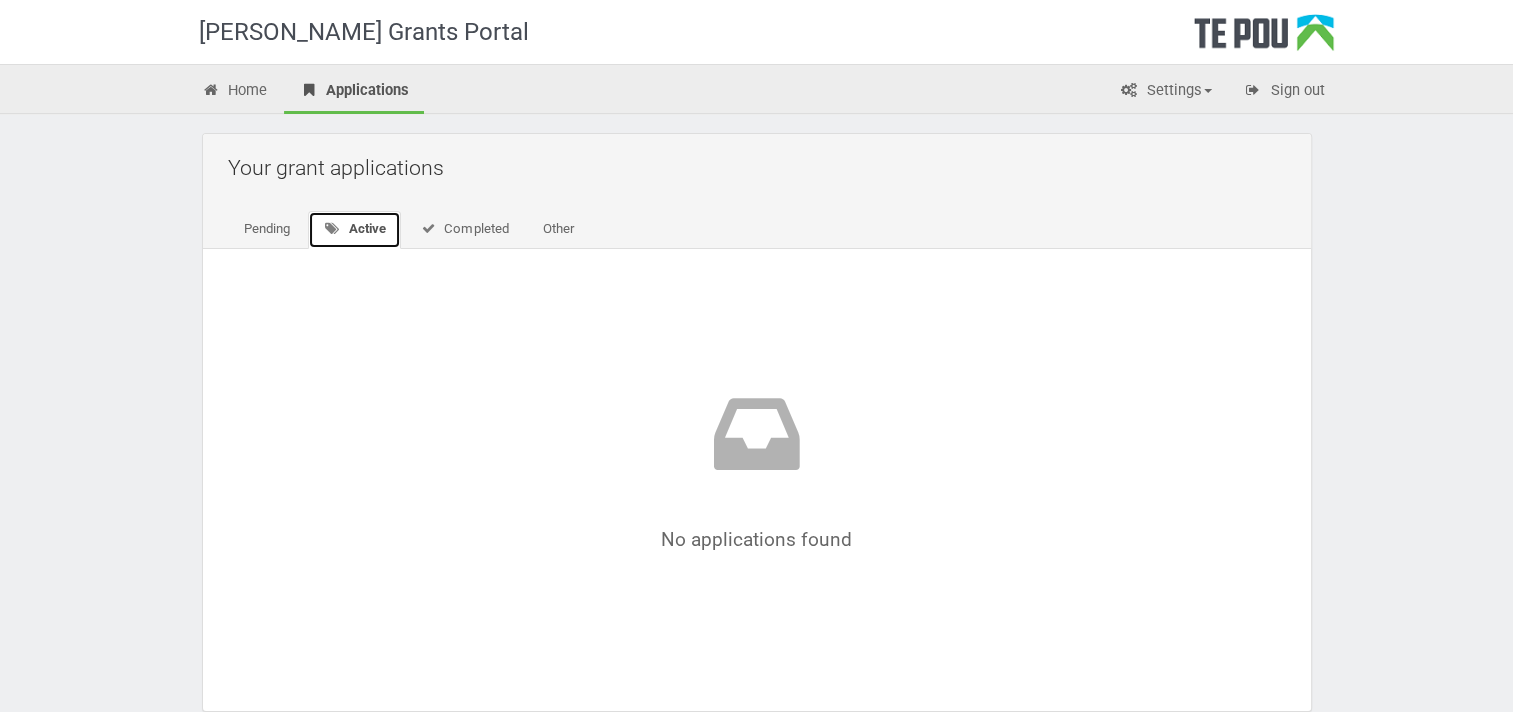 scroll, scrollTop: 0, scrollLeft: 0, axis: both 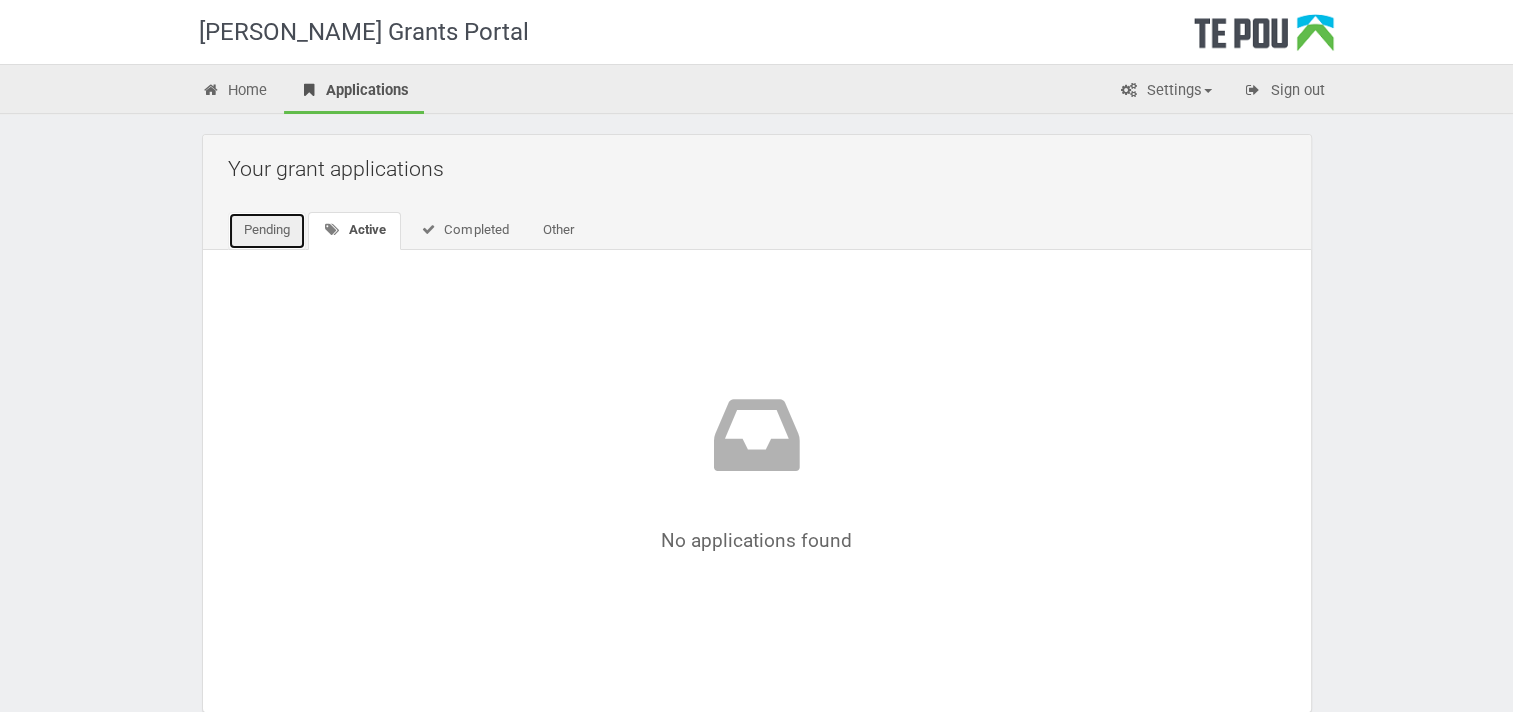 drag, startPoint x: 291, startPoint y: 232, endPoint x: 304, endPoint y: 220, distance: 17.691807 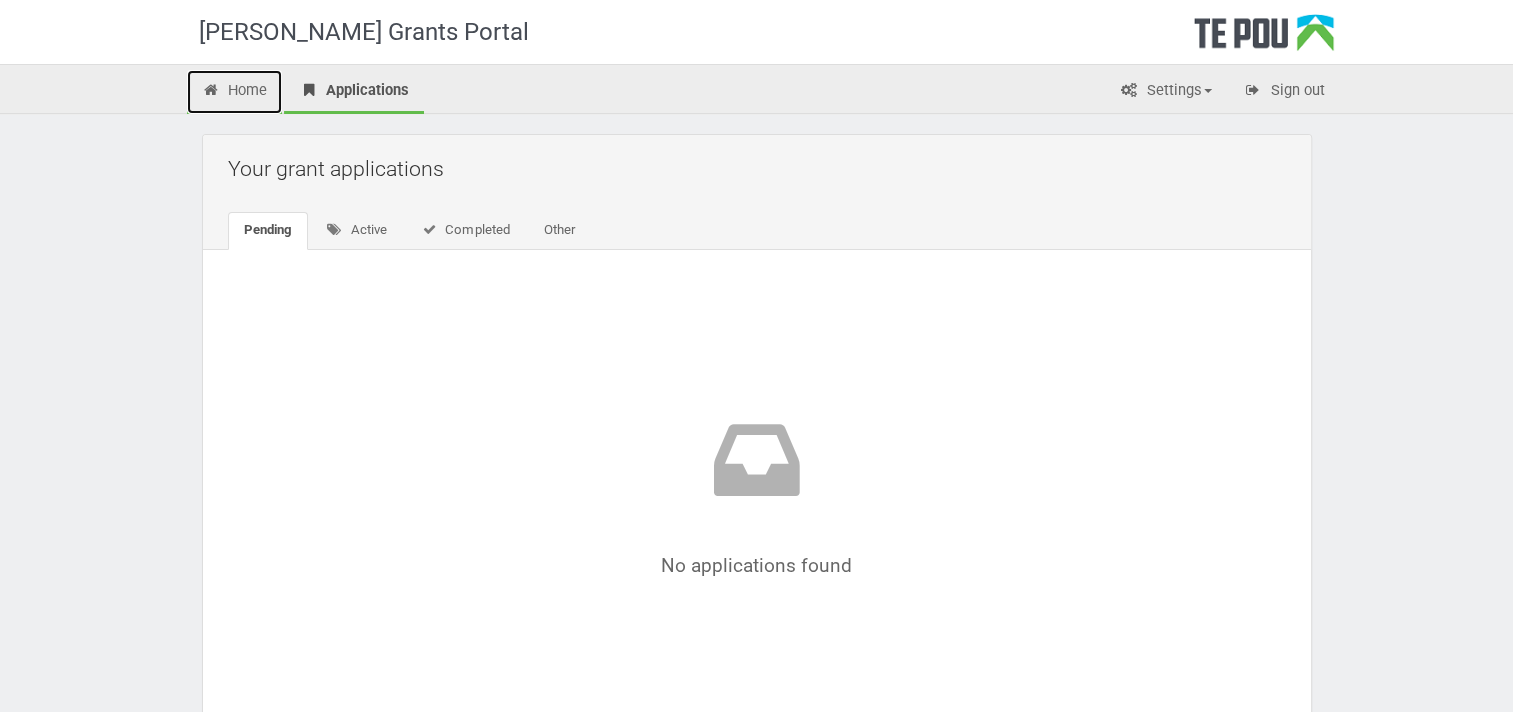 click on "Home" at bounding box center [235, 92] 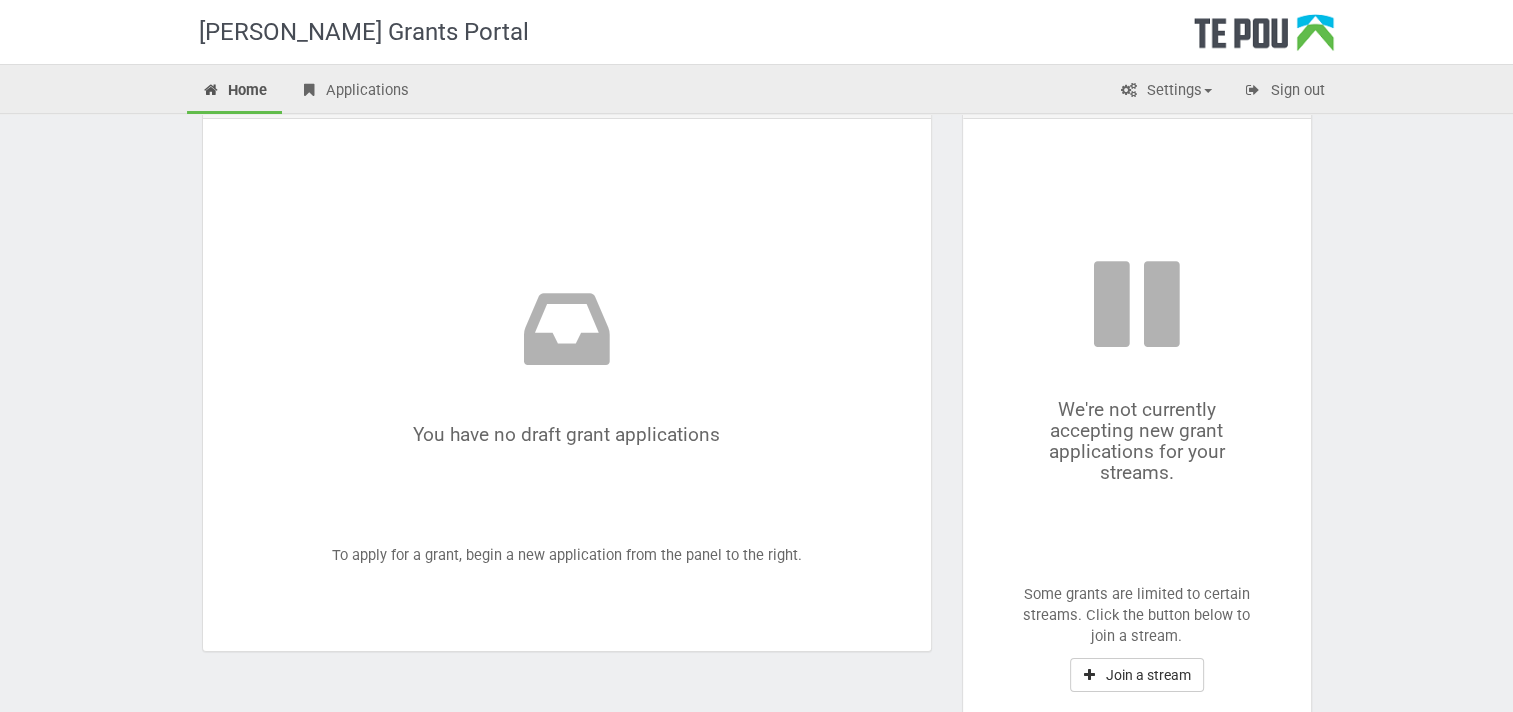 scroll, scrollTop: 100, scrollLeft: 0, axis: vertical 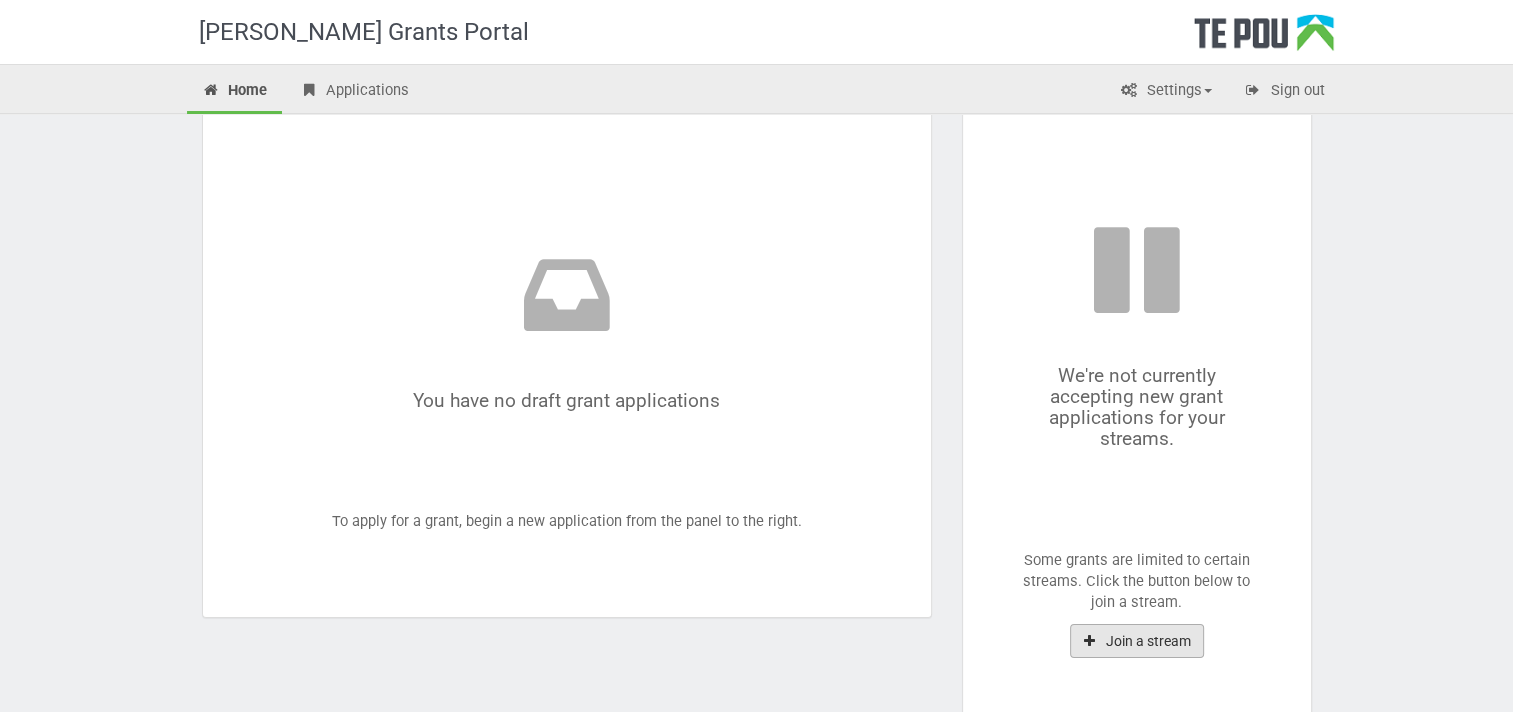 click on "Join a stream" at bounding box center [1137, 641] 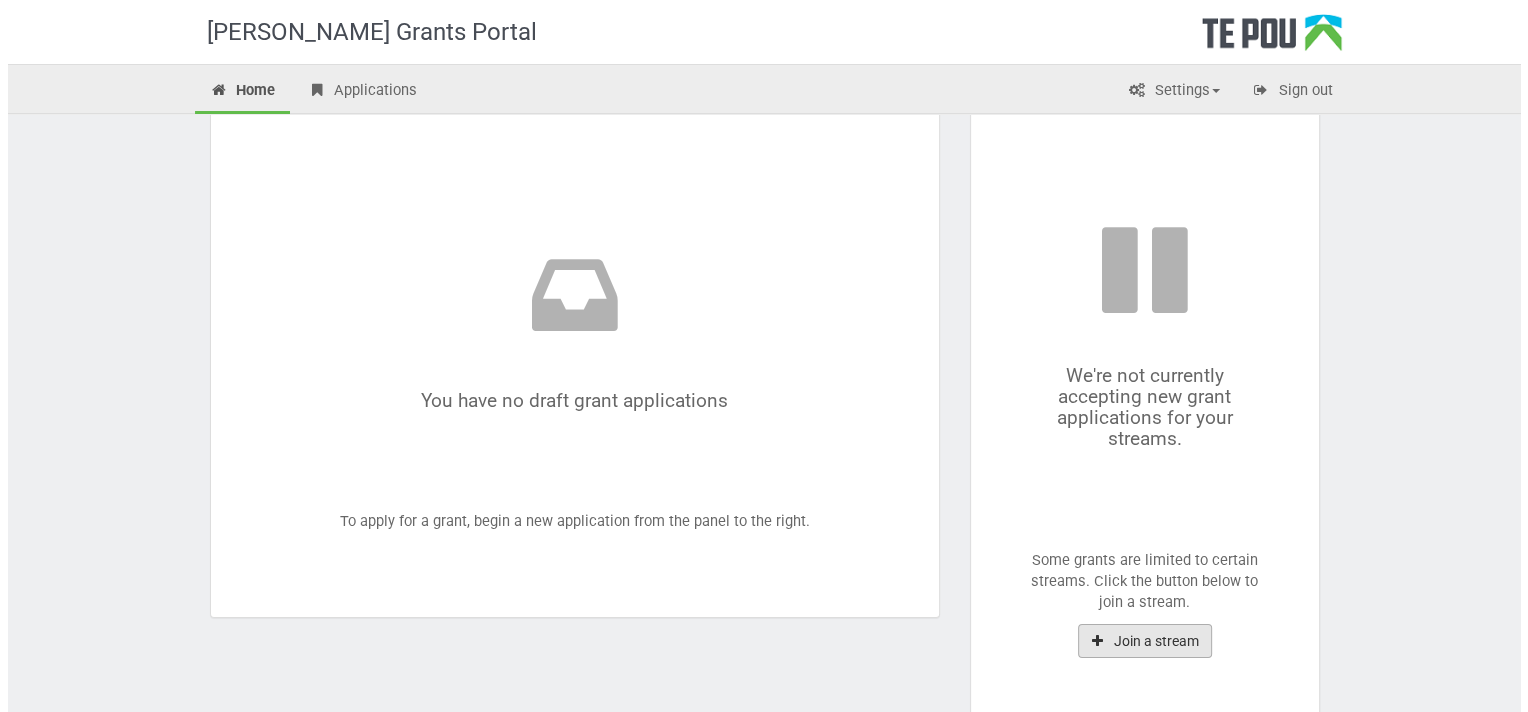 scroll, scrollTop: 0, scrollLeft: 0, axis: both 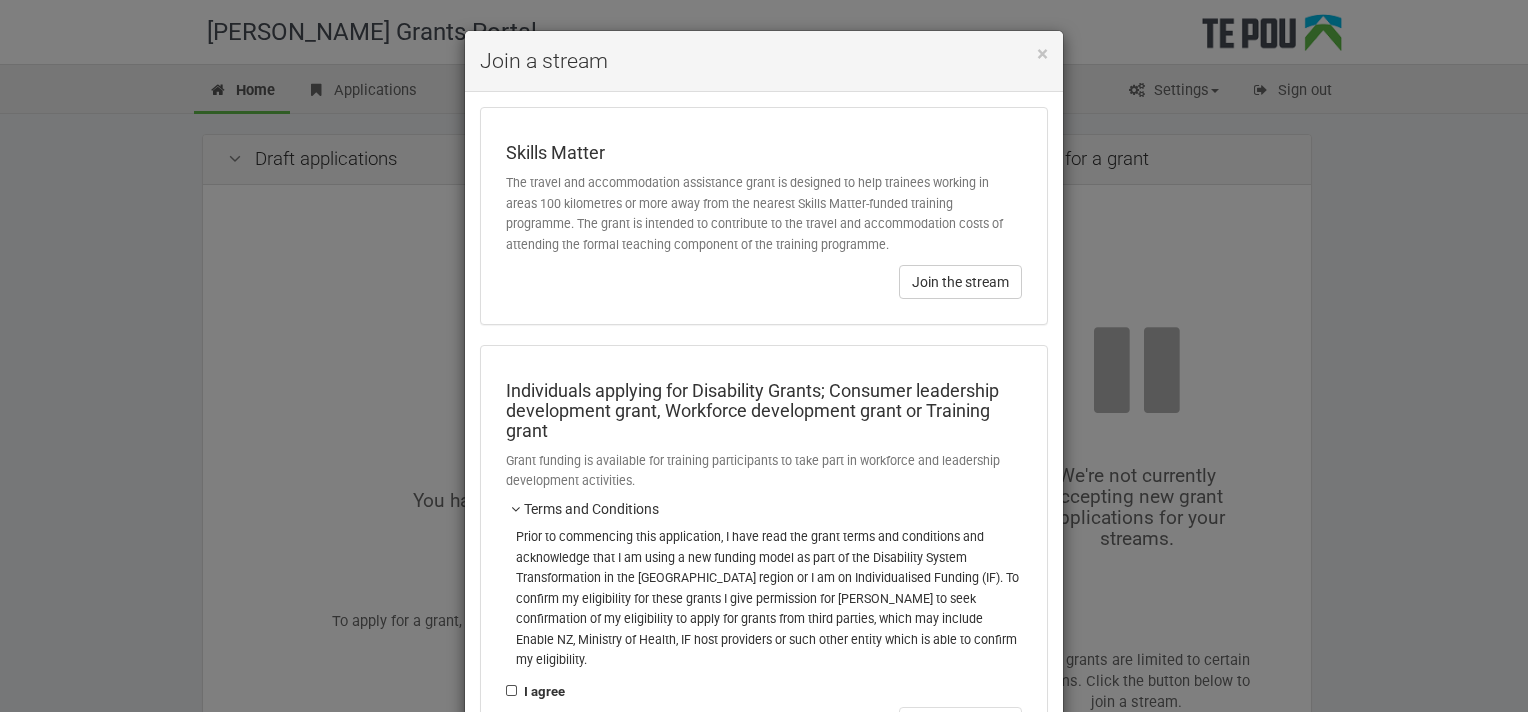 click on "×
Join a stream
Skills Matter
The travel and accommodation assistance grant is designed to help trainees working in areas 100 kilometres or more away from the nearest Skills Matter-funded training programme.
The grant is intended to contribute to the travel and accommodation costs of attending the formal teaching component of the training programme.
Join the stream
I agree" at bounding box center [764, 356] 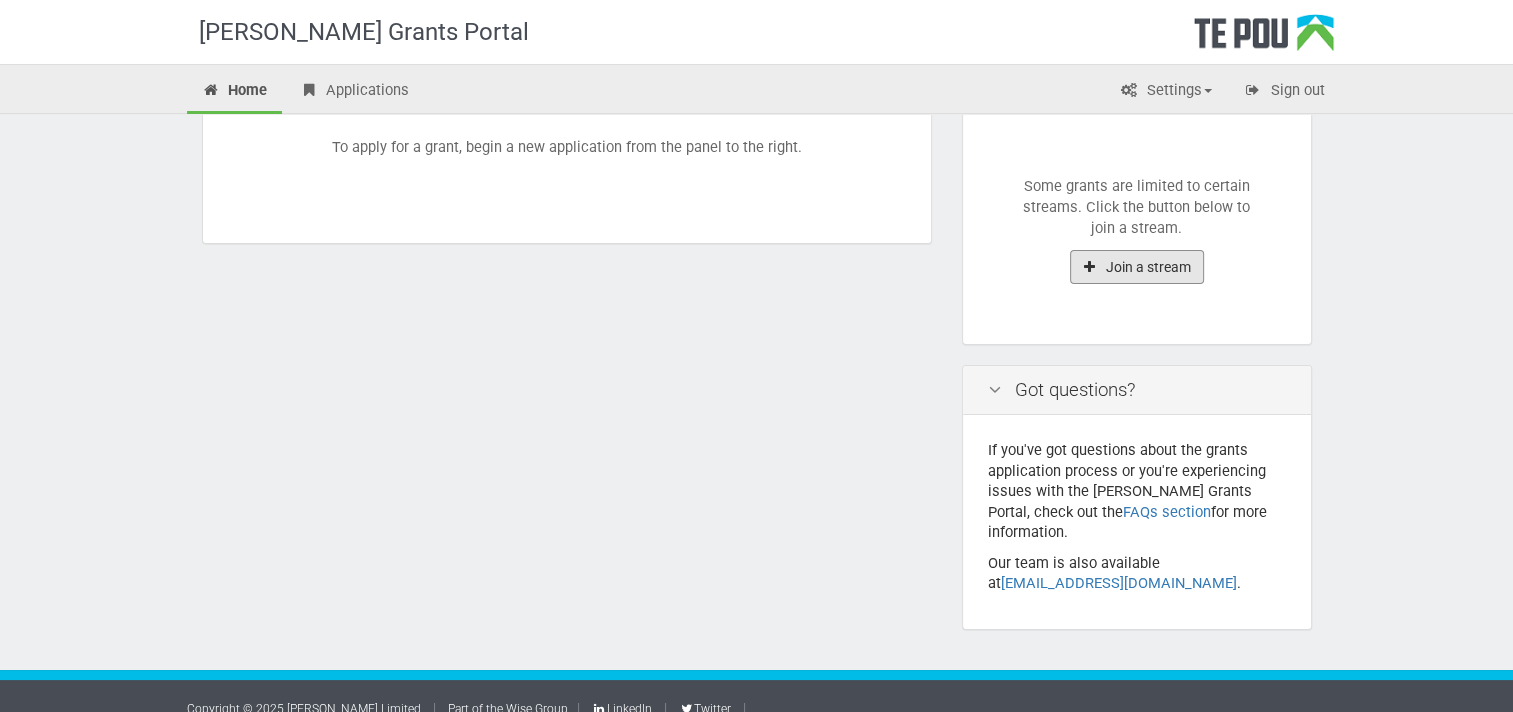 scroll, scrollTop: 376, scrollLeft: 0, axis: vertical 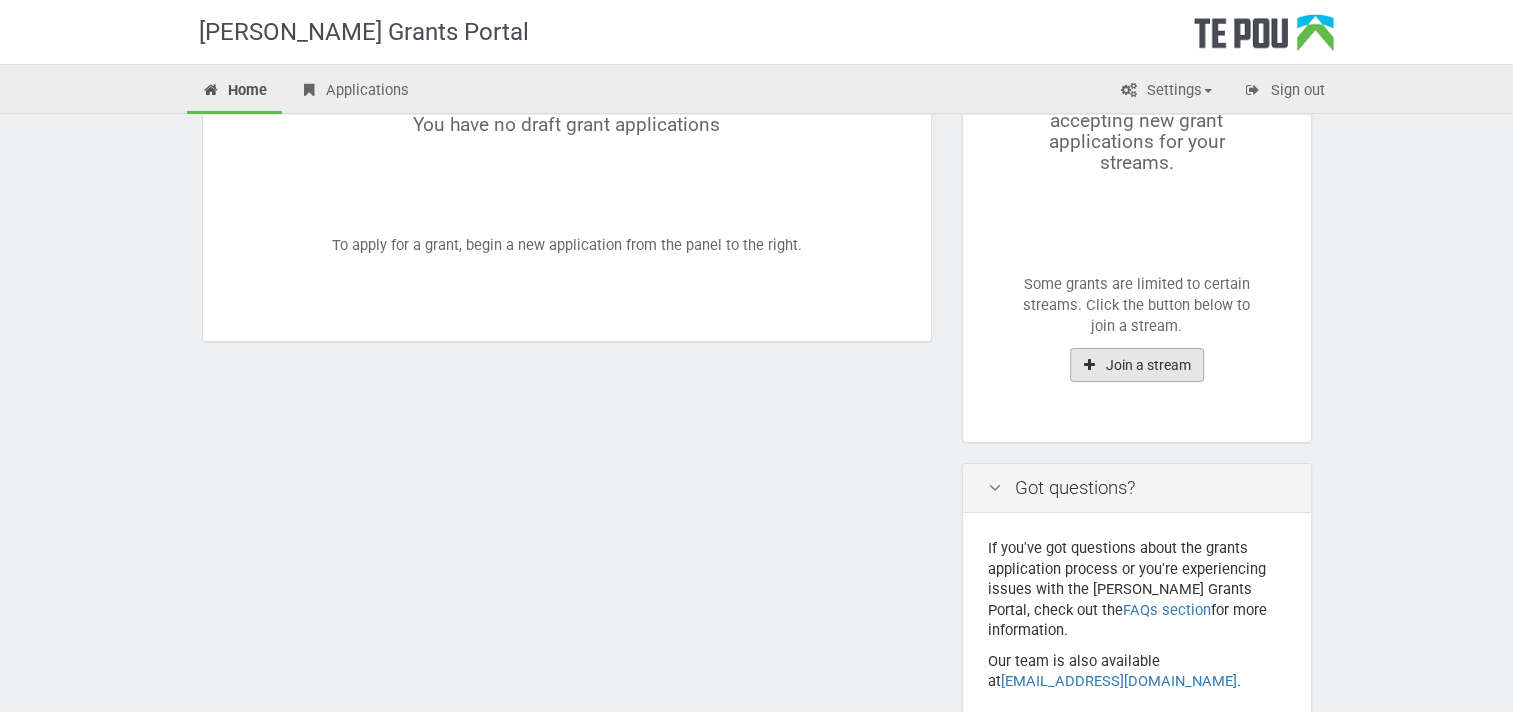 click on "Join a stream" at bounding box center [1137, 365] 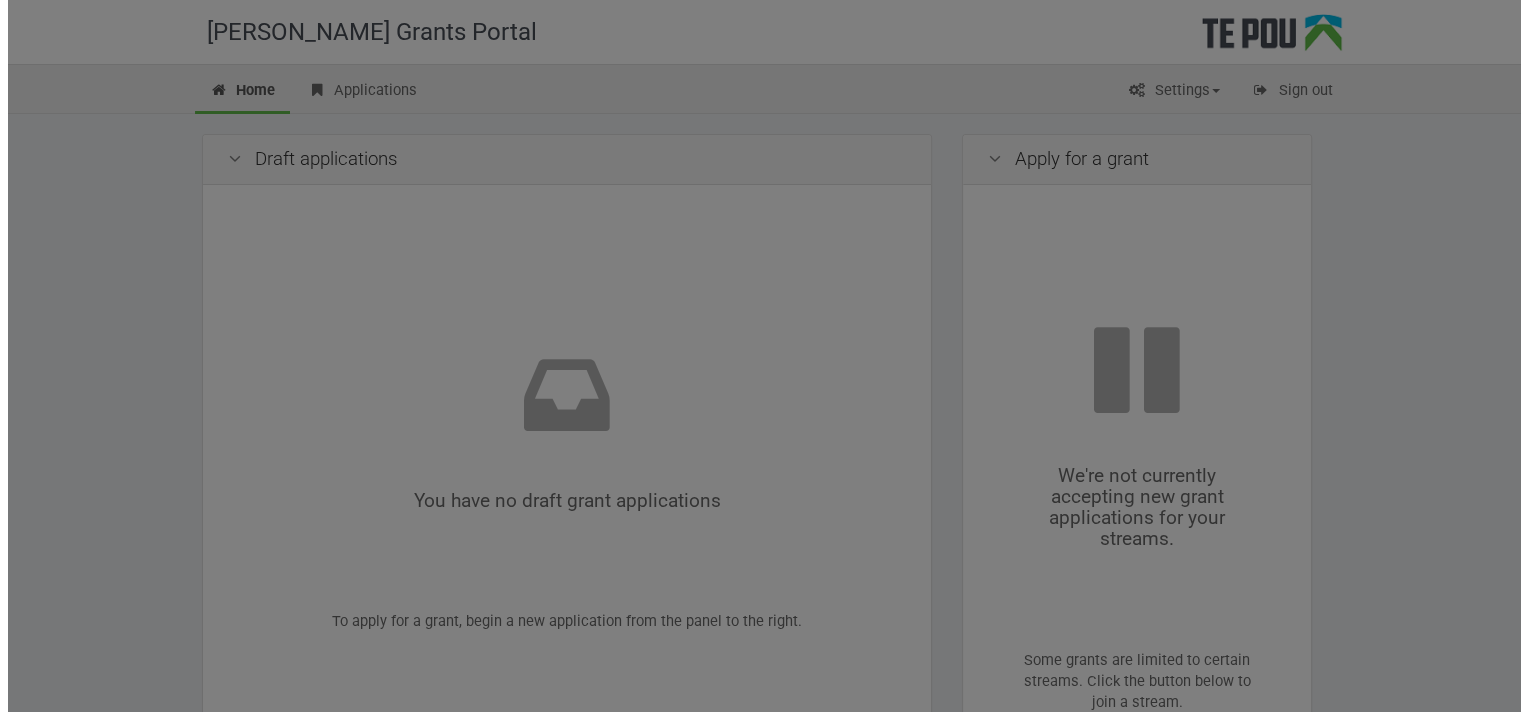 scroll, scrollTop: 0, scrollLeft: 0, axis: both 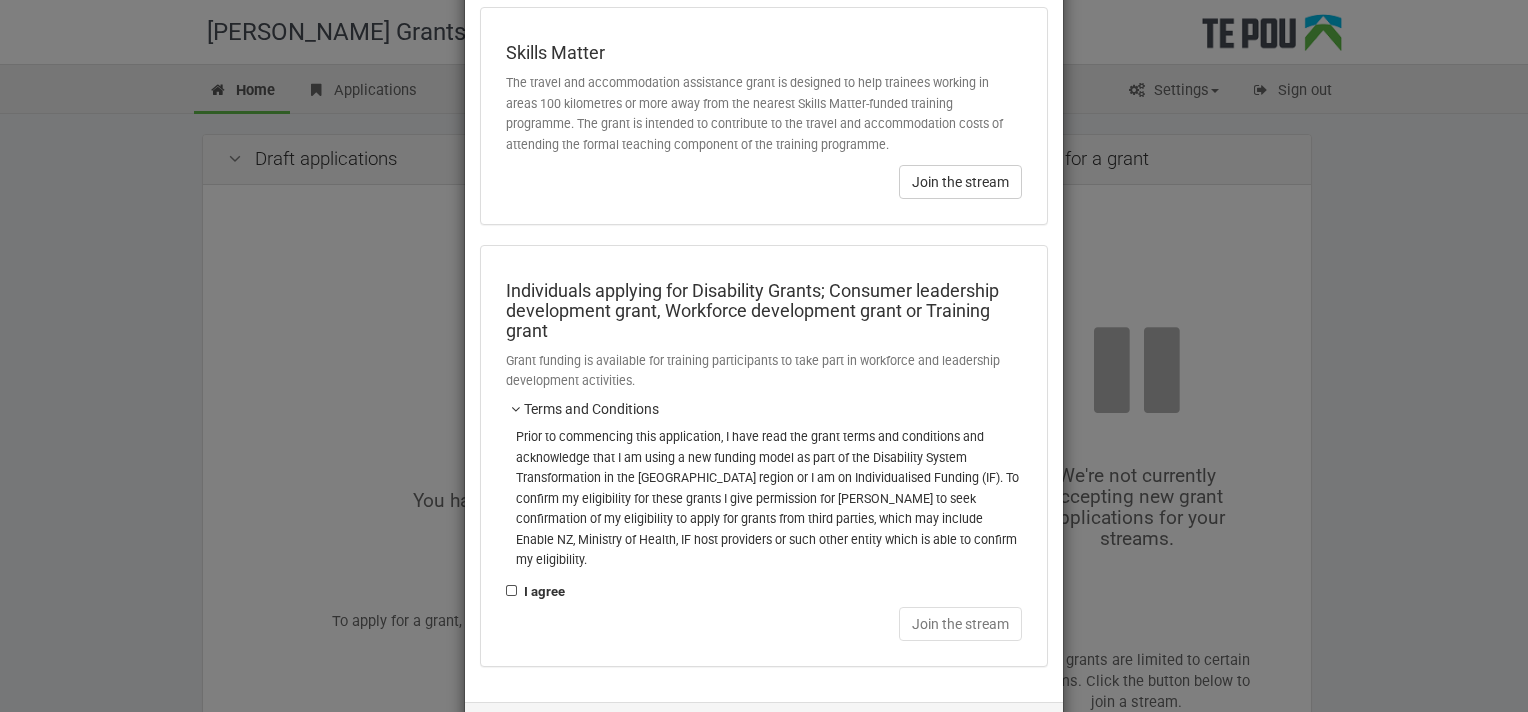 drag, startPoint x: 499, startPoint y: 566, endPoint x: 525, endPoint y: 549, distance: 31.06445 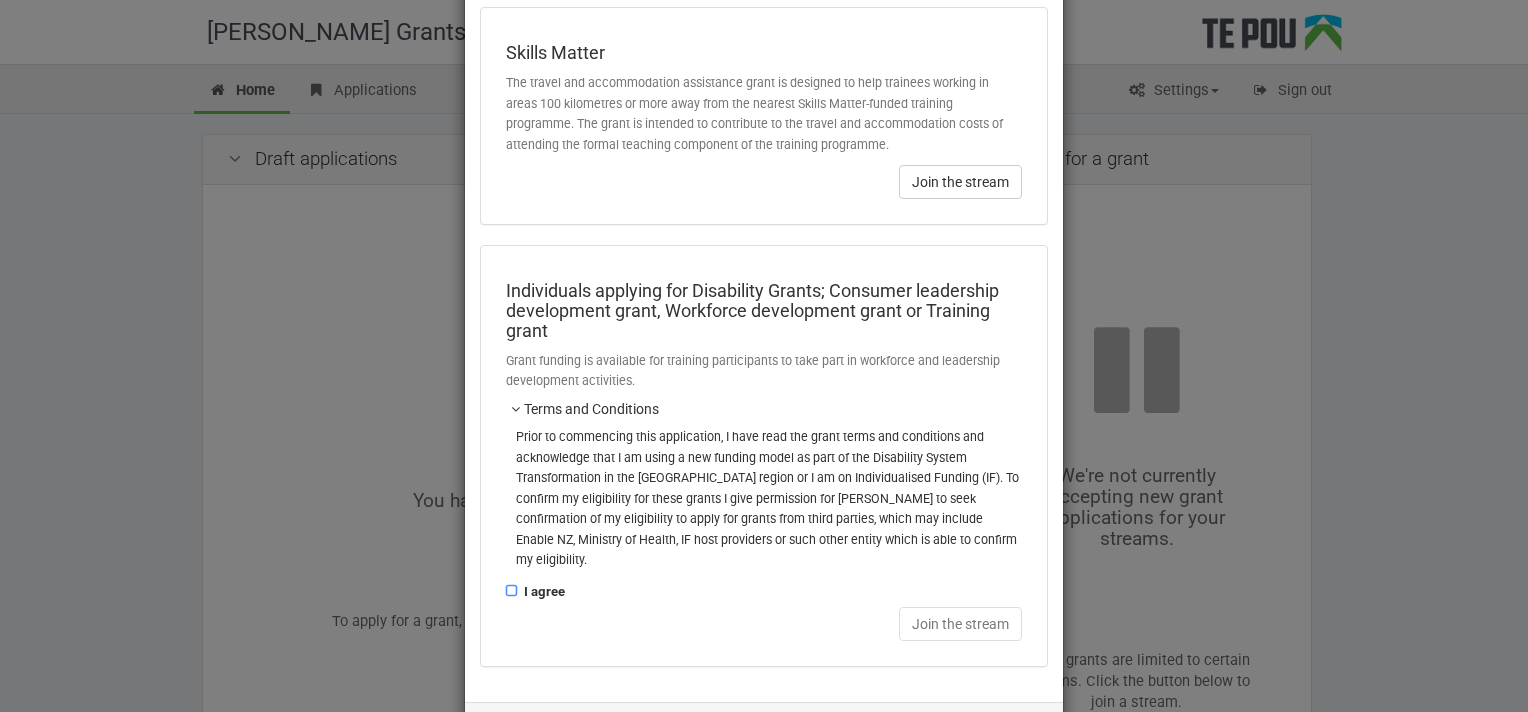 click on "I agree" at bounding box center [505, 580] 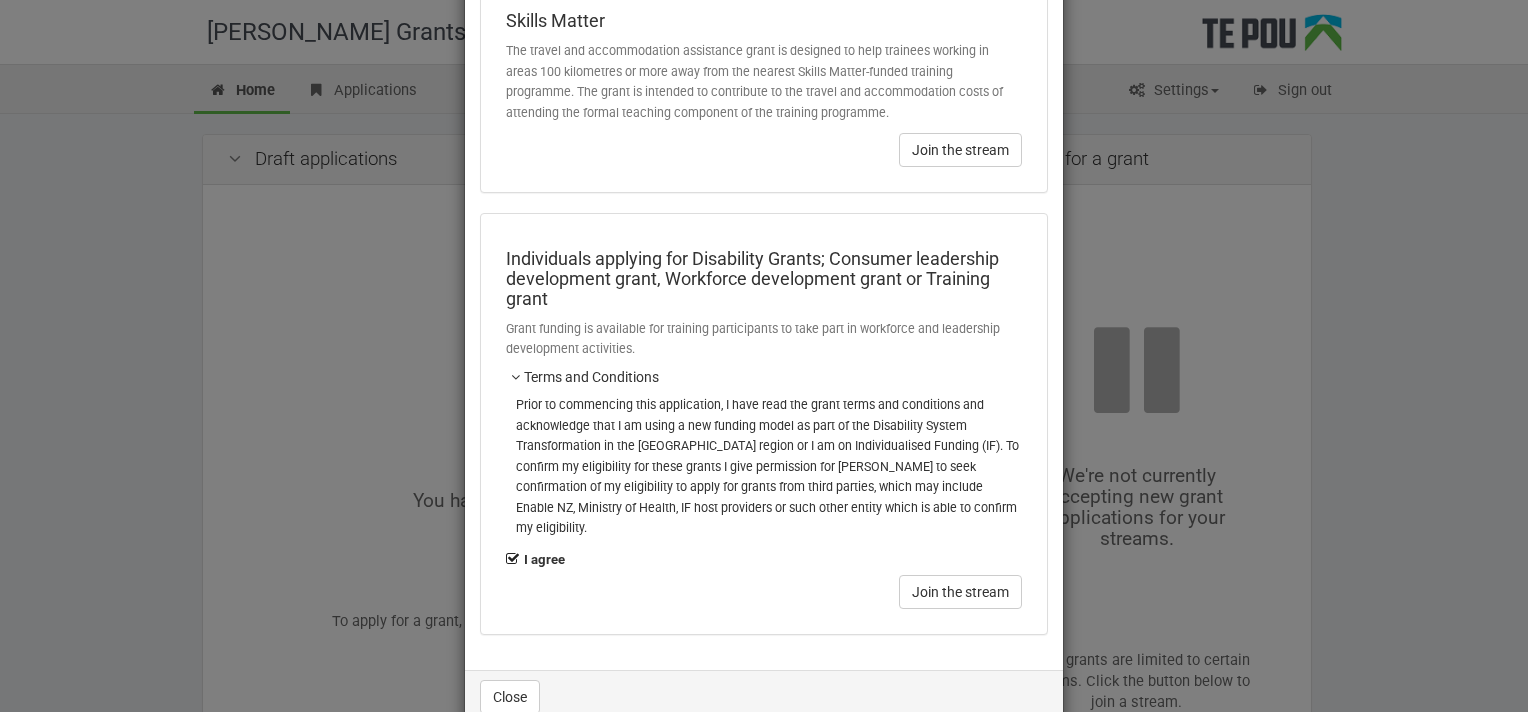 scroll, scrollTop: 150, scrollLeft: 0, axis: vertical 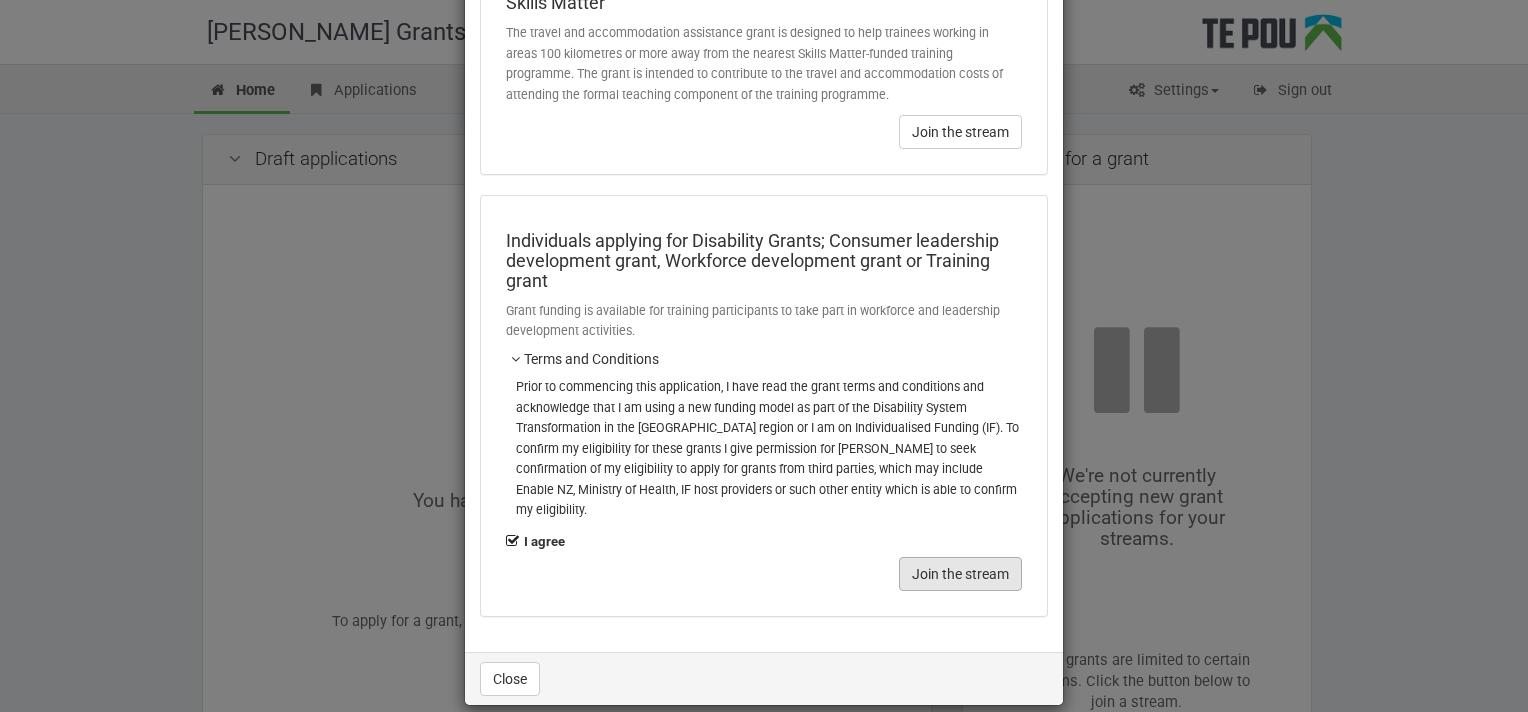 click on "Join the stream" at bounding box center (960, 574) 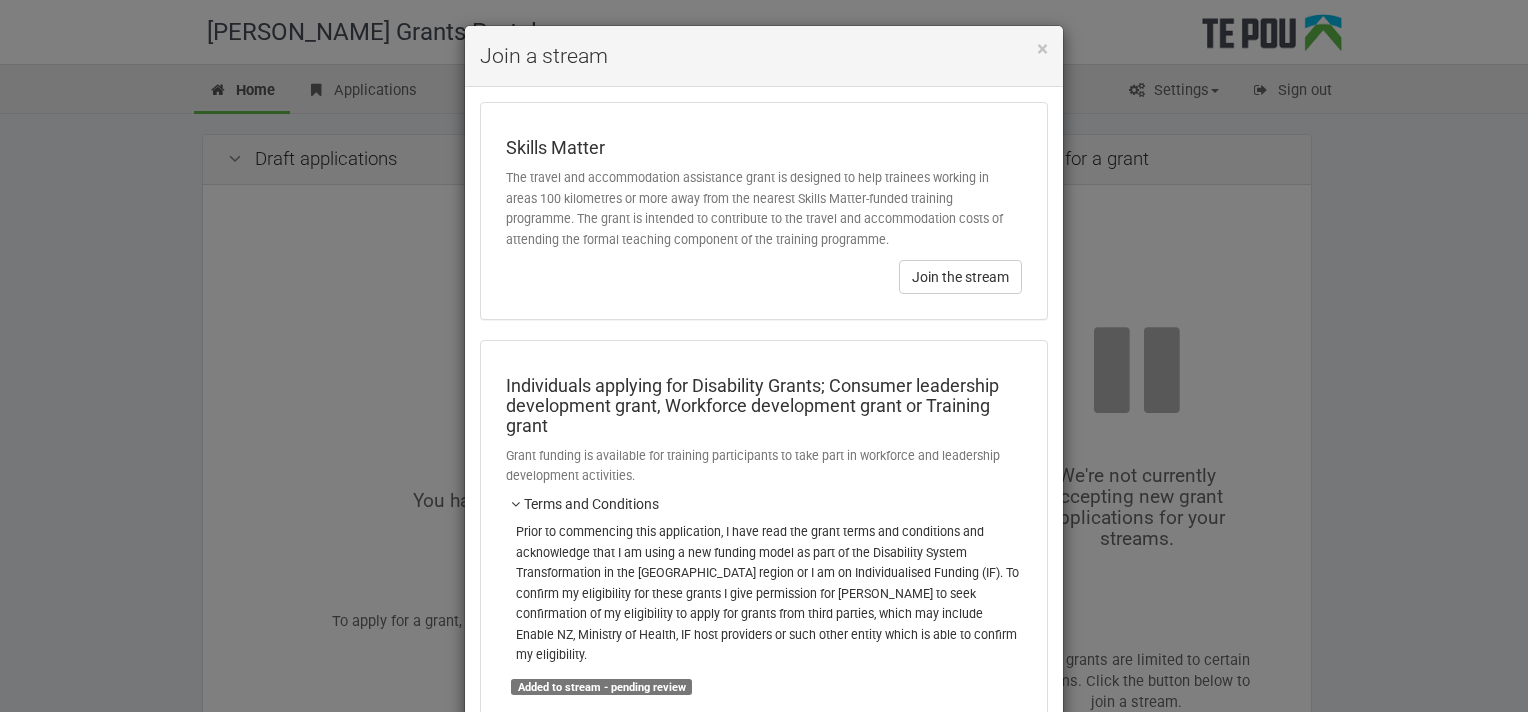 scroll, scrollTop: 0, scrollLeft: 0, axis: both 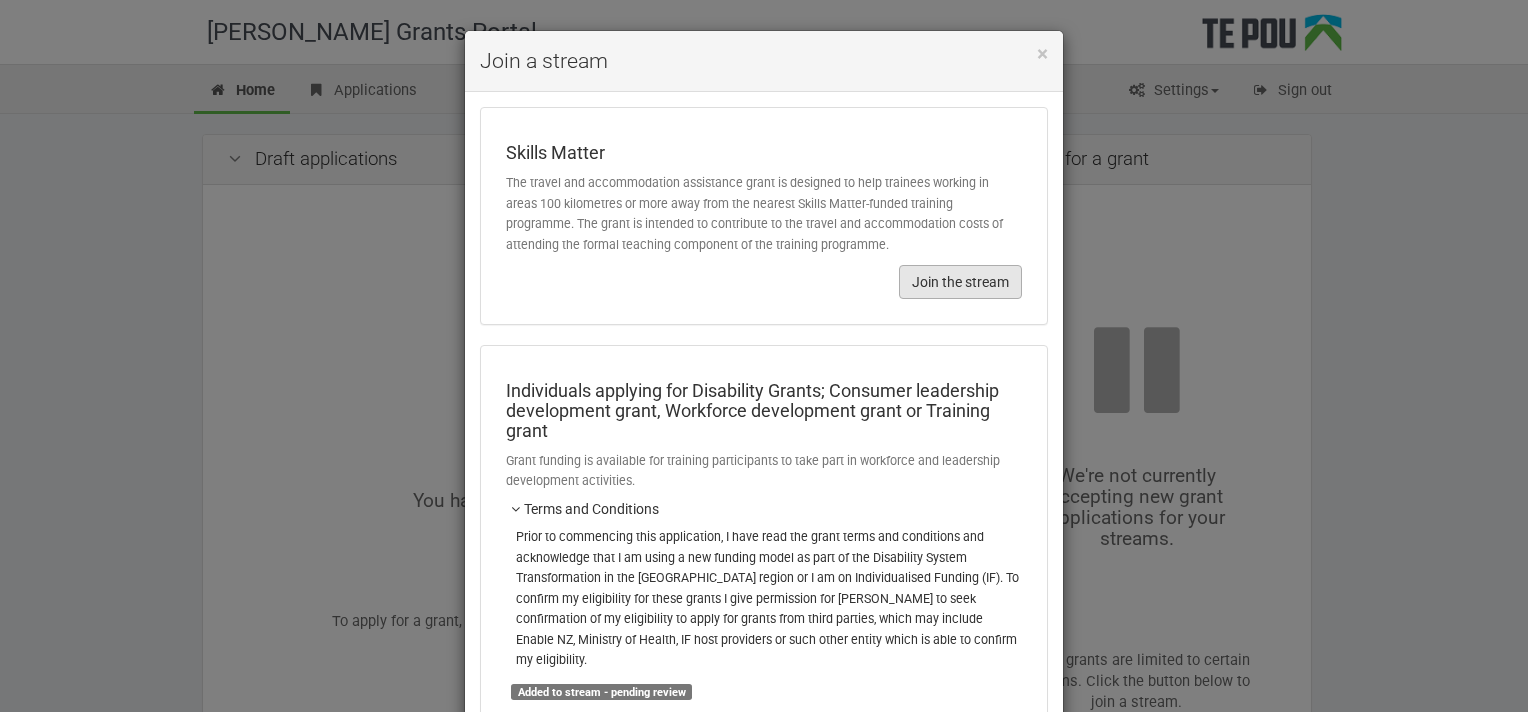 click on "Join the stream" at bounding box center (960, 282) 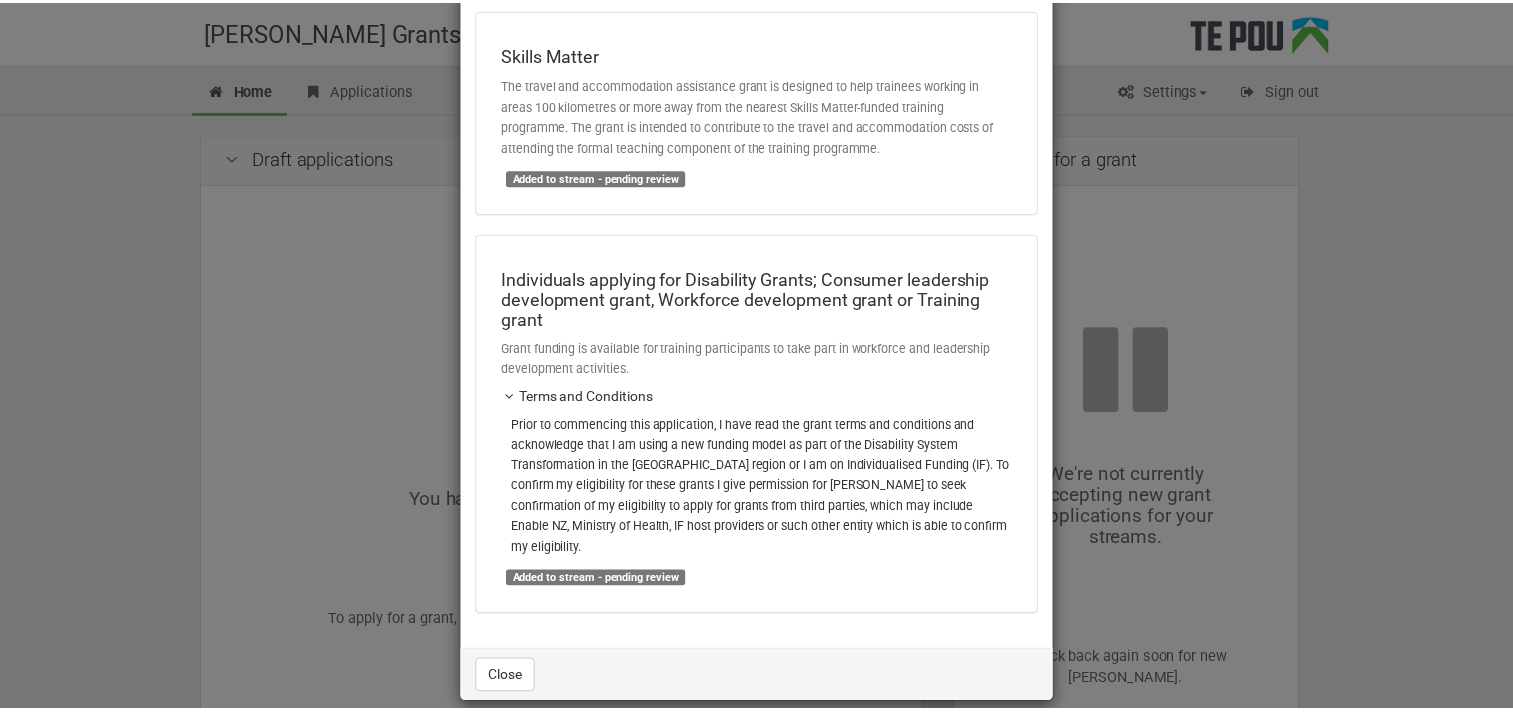 scroll, scrollTop: 99, scrollLeft: 0, axis: vertical 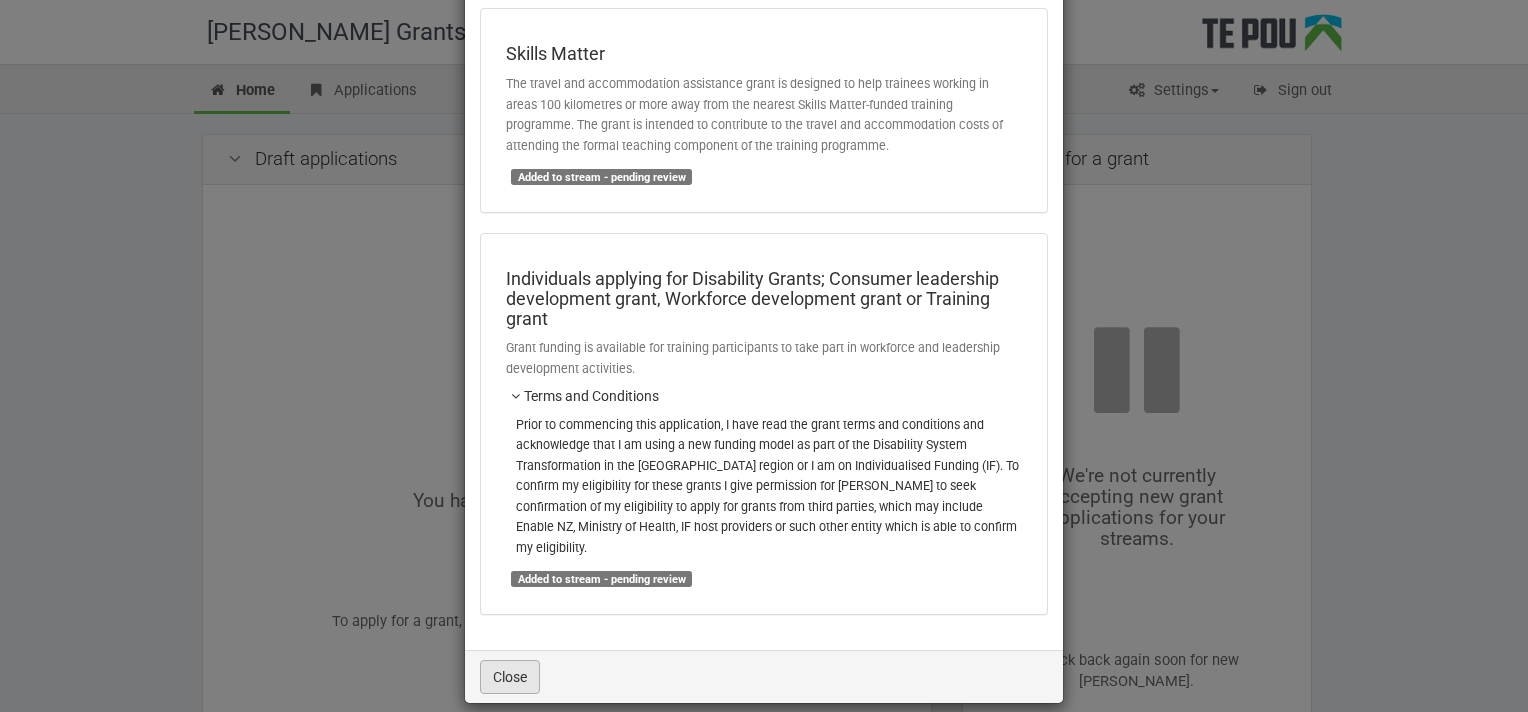 click on "Close" at bounding box center [510, 677] 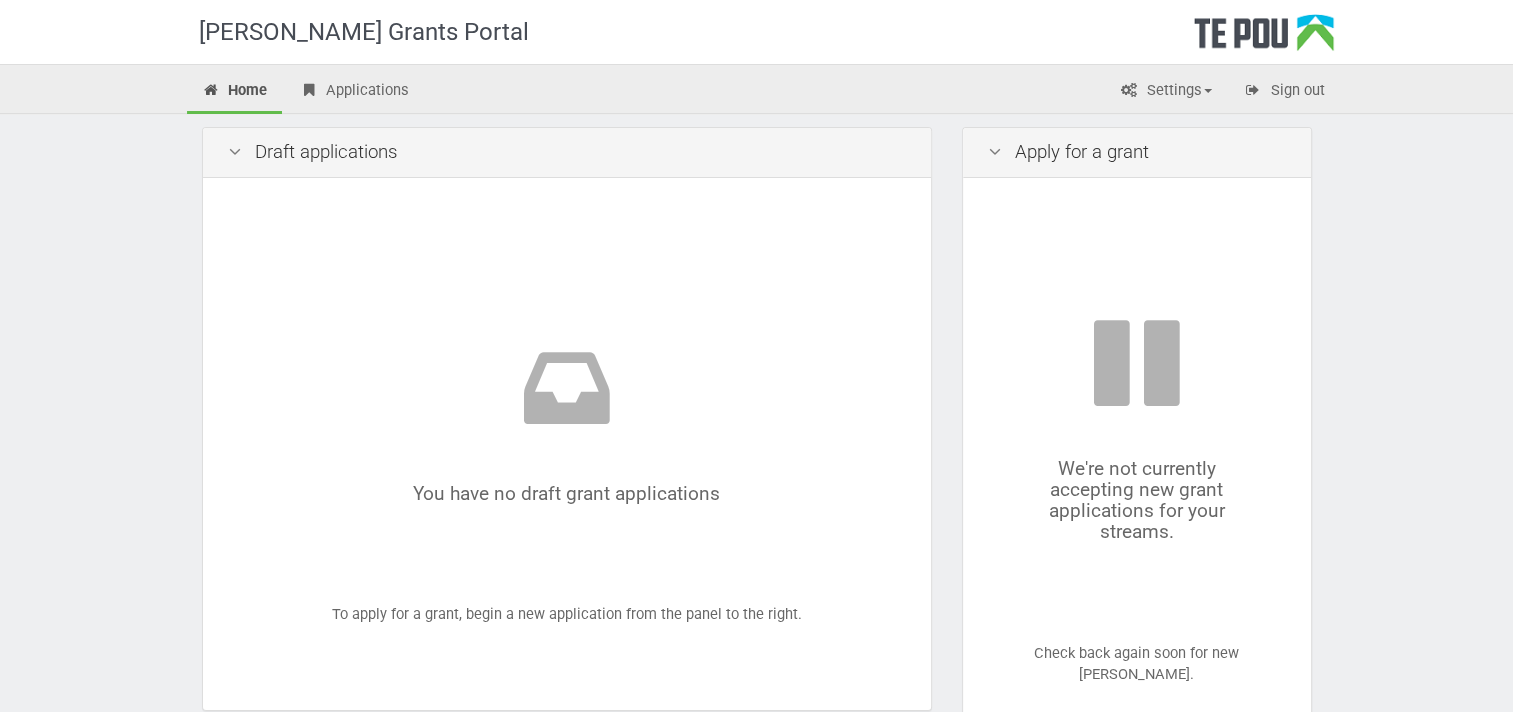 scroll, scrollTop: 0, scrollLeft: 0, axis: both 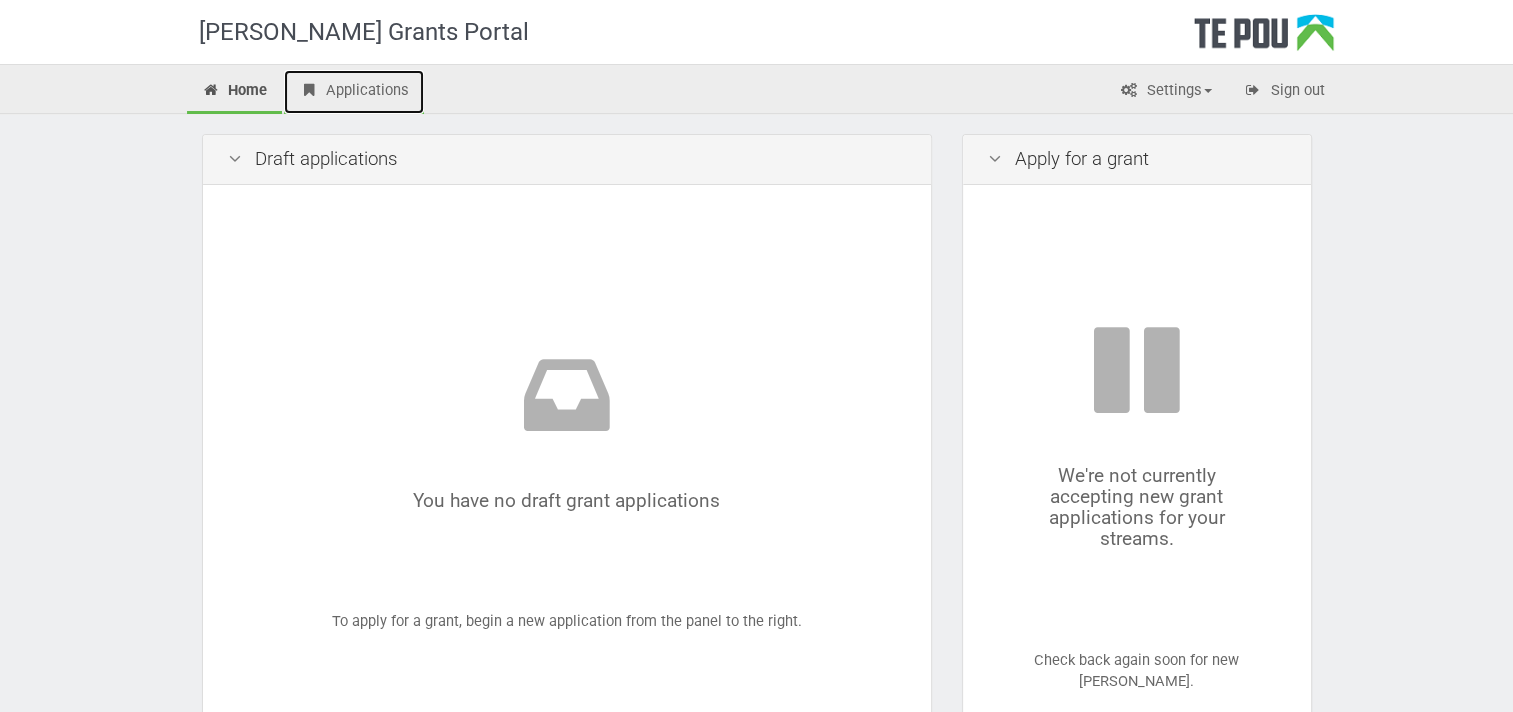 click on "Applications" at bounding box center [354, 92] 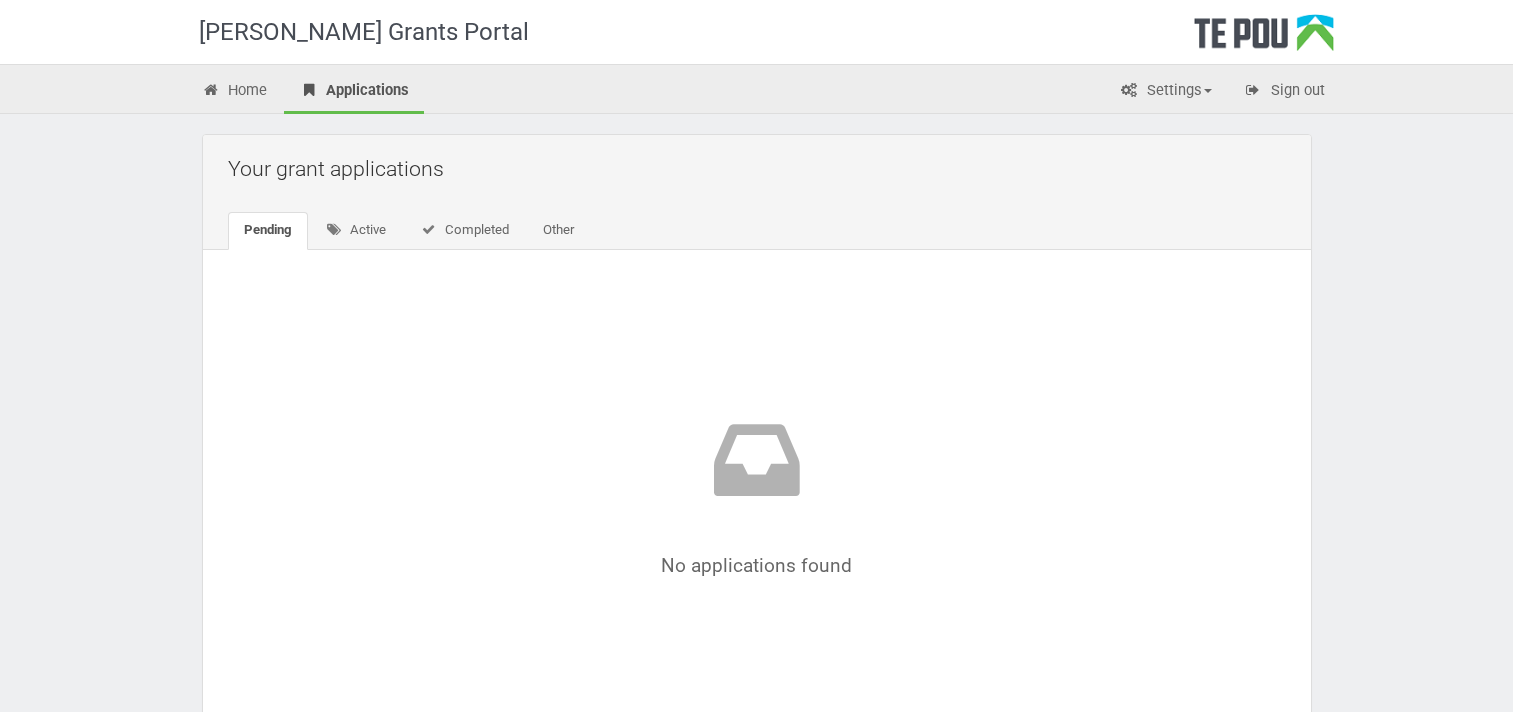 scroll, scrollTop: 0, scrollLeft: 0, axis: both 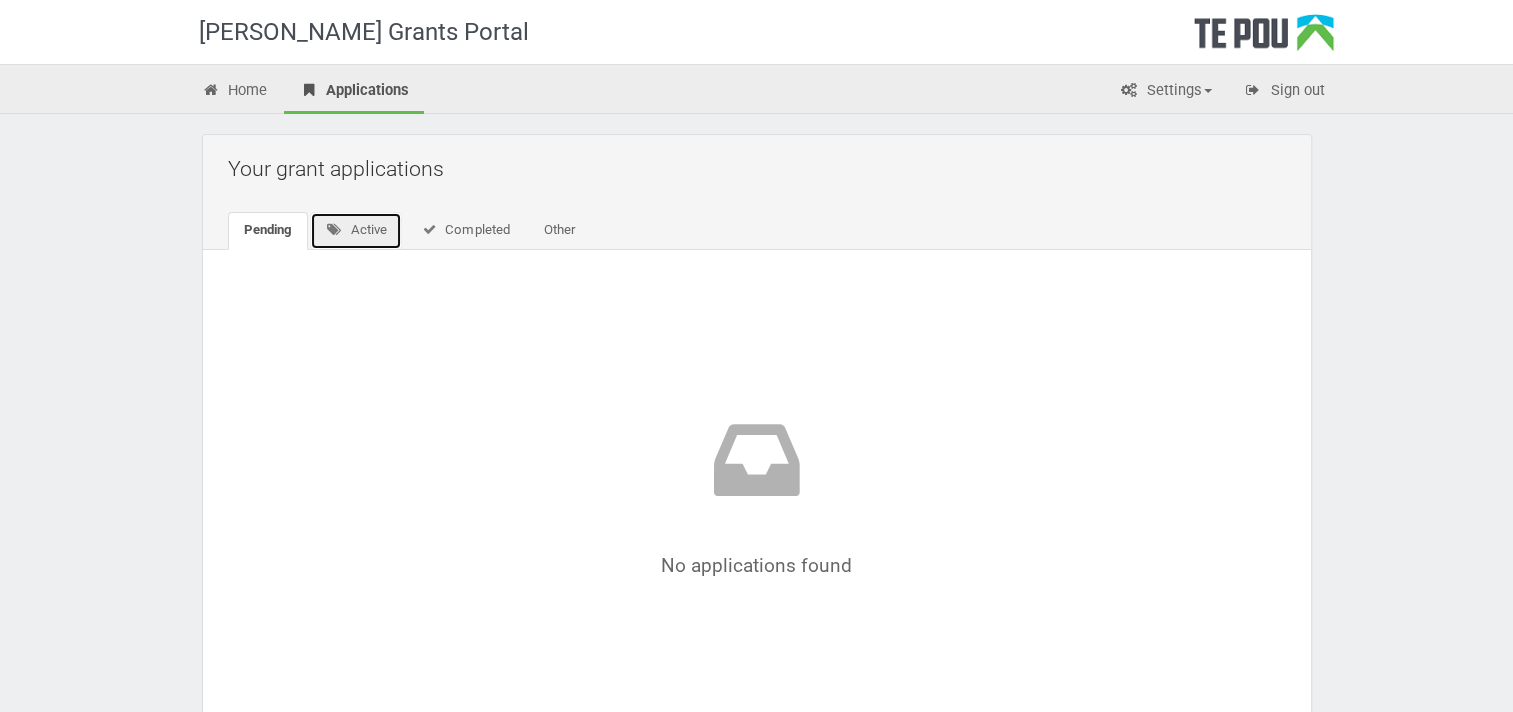 click on "Active" at bounding box center [356, 231] 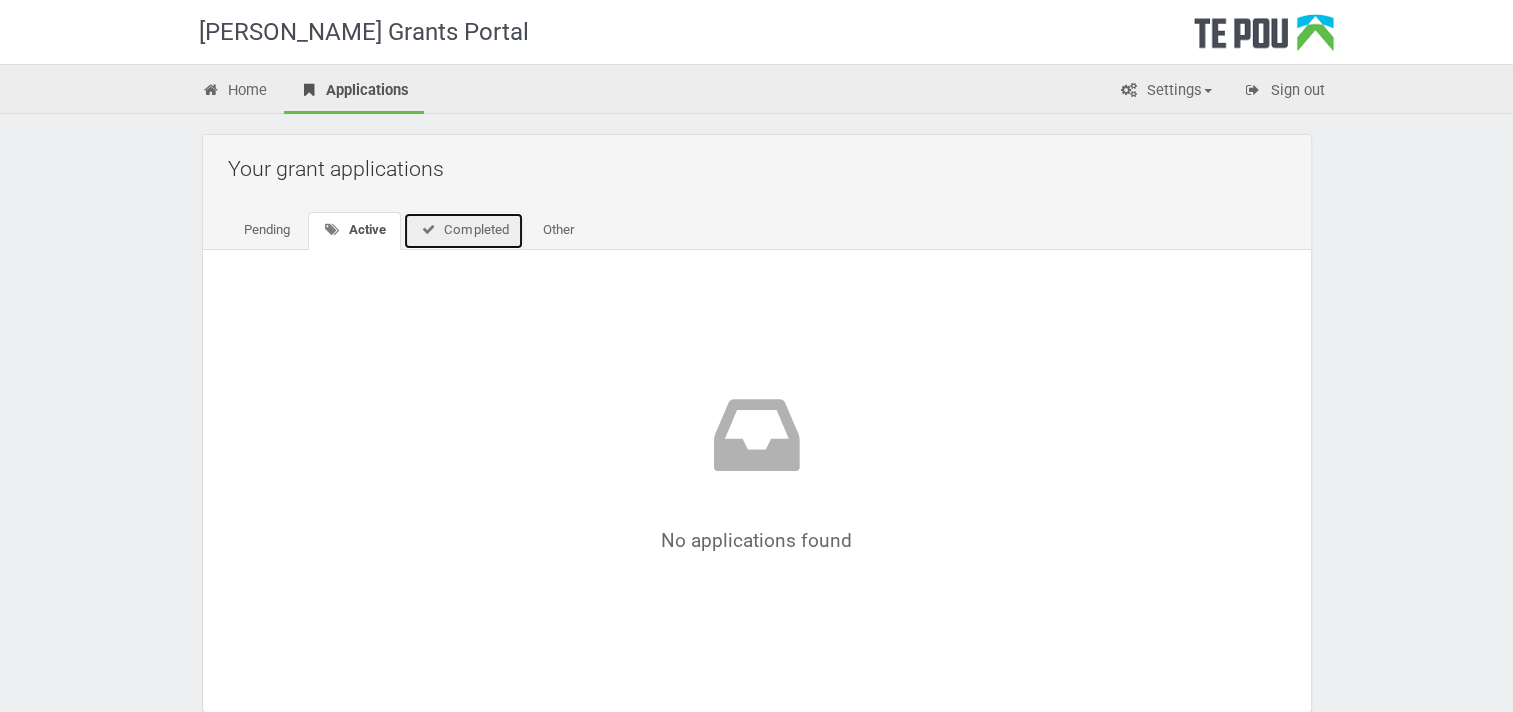 click on "Completed" at bounding box center [463, 231] 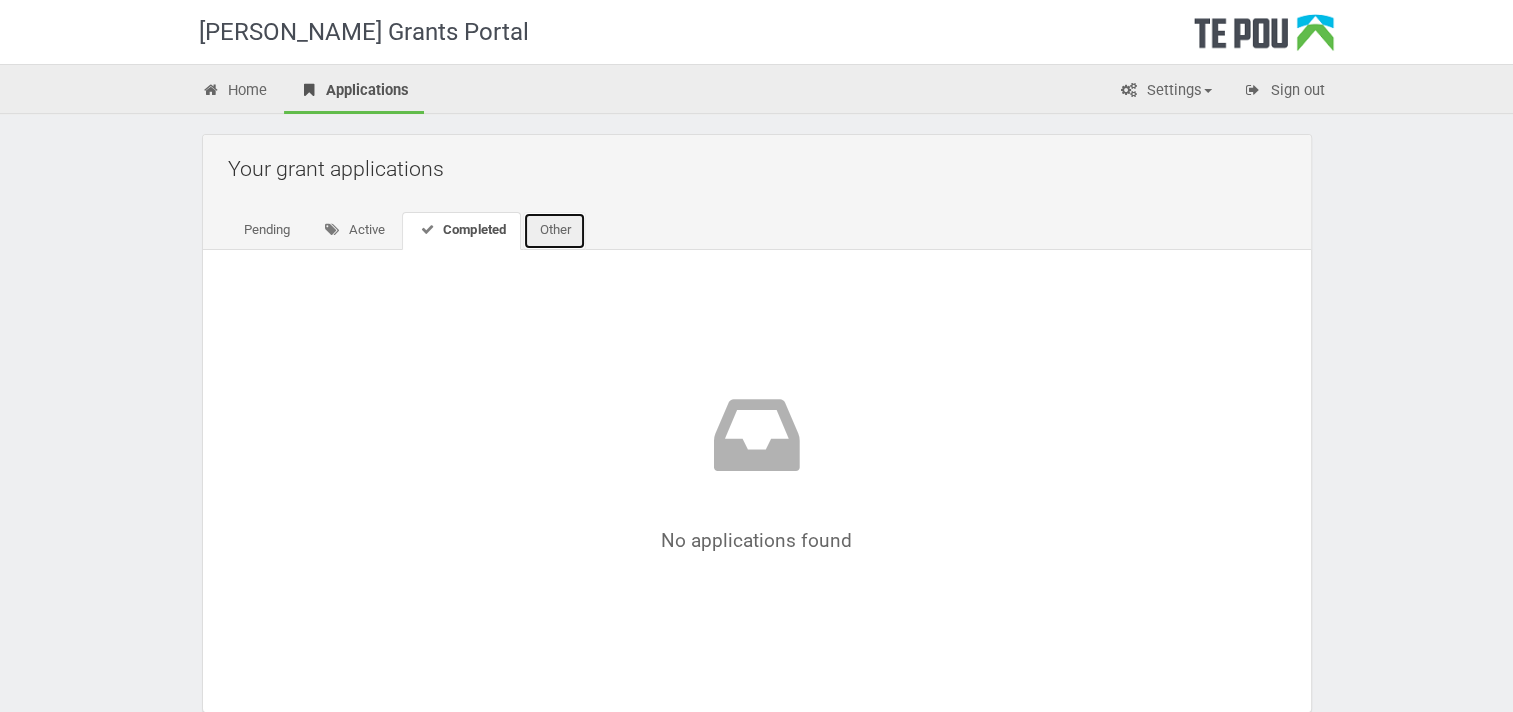 click on "Other" at bounding box center (554, 231) 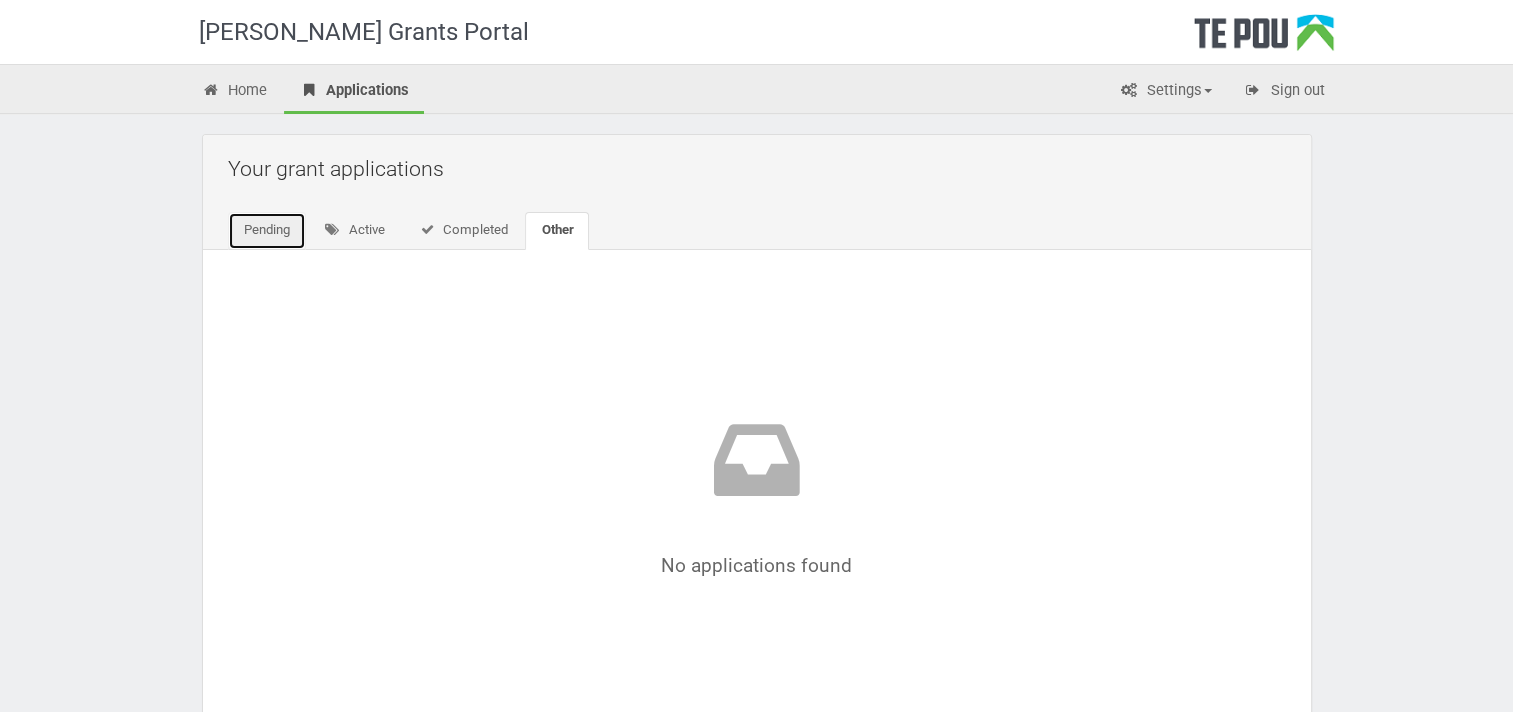 click on "Pending" at bounding box center (267, 231) 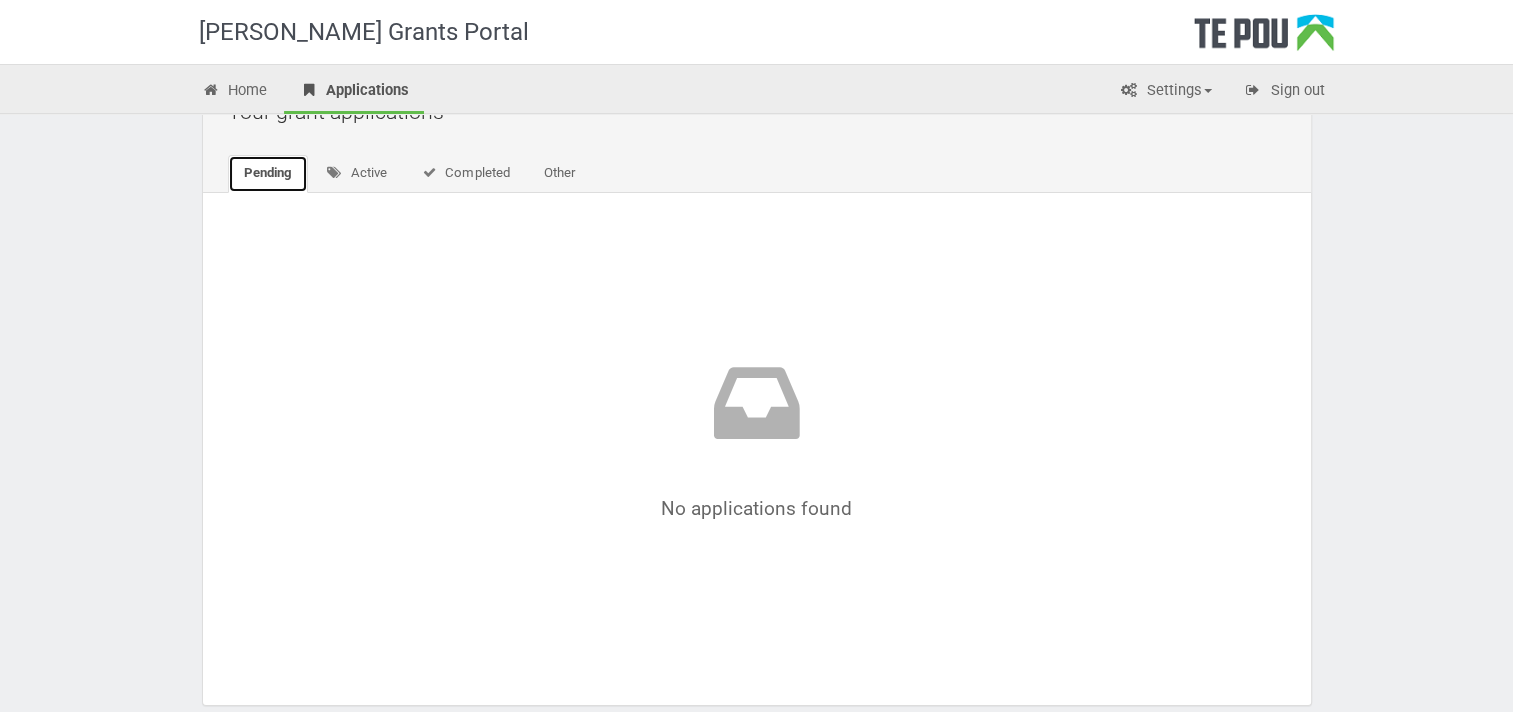 scroll, scrollTop: 0, scrollLeft: 0, axis: both 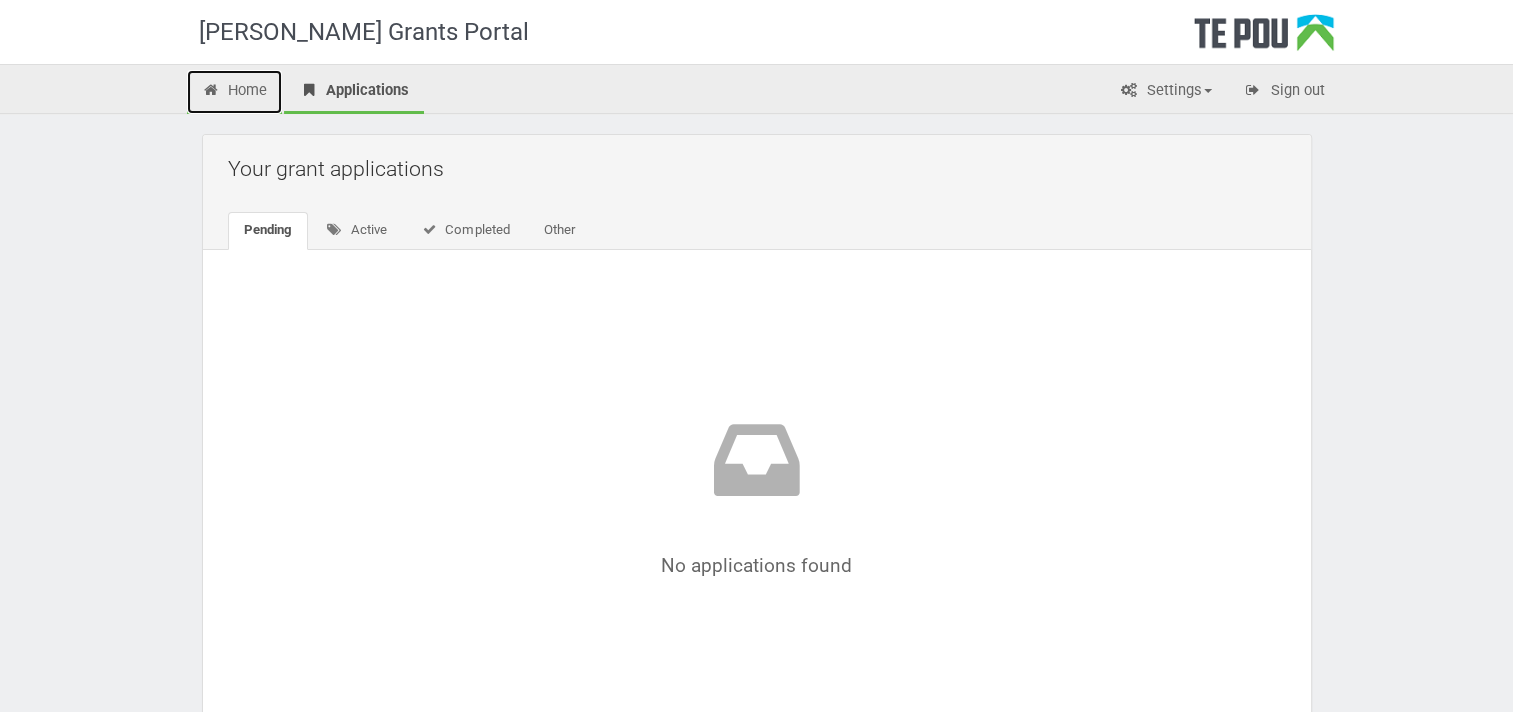 click on "Home" at bounding box center [235, 92] 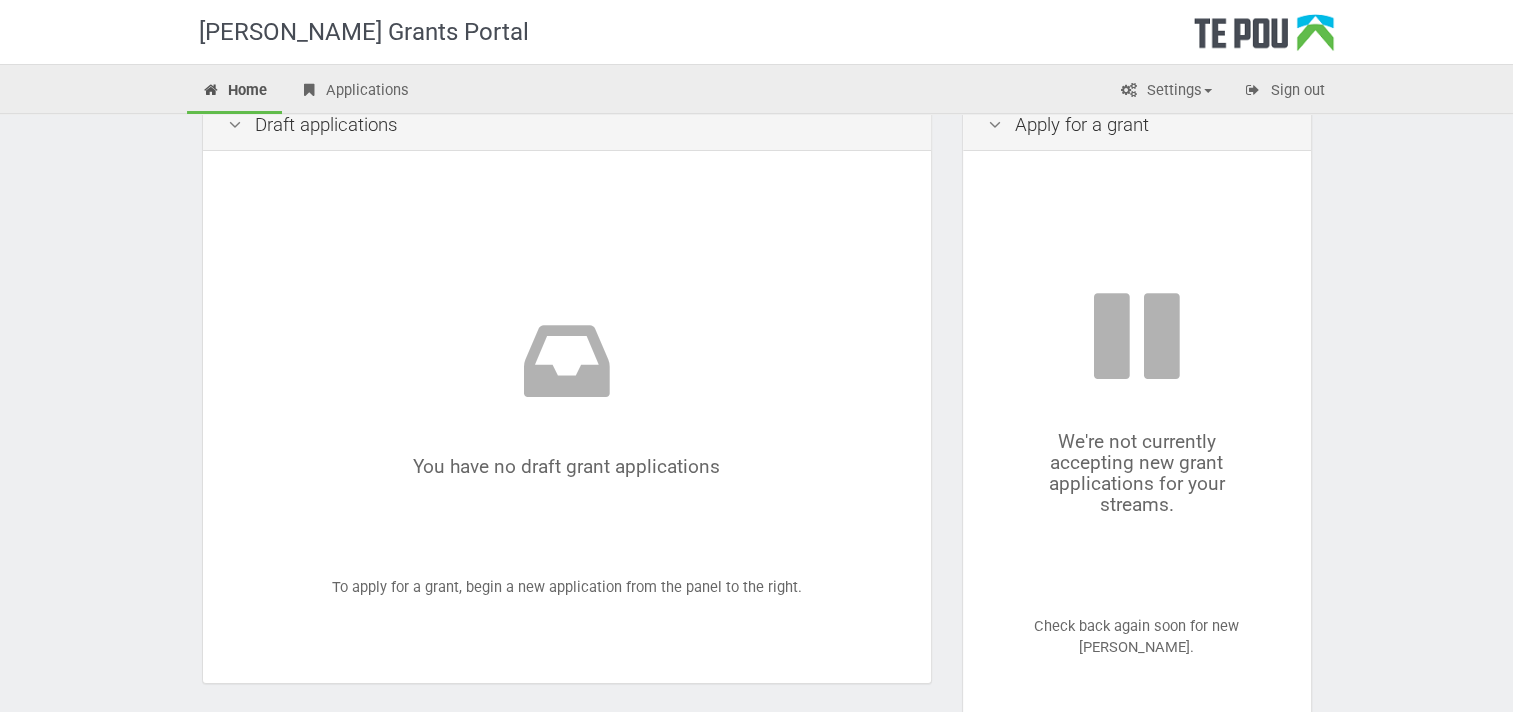 scroll, scrollTop: 0, scrollLeft: 0, axis: both 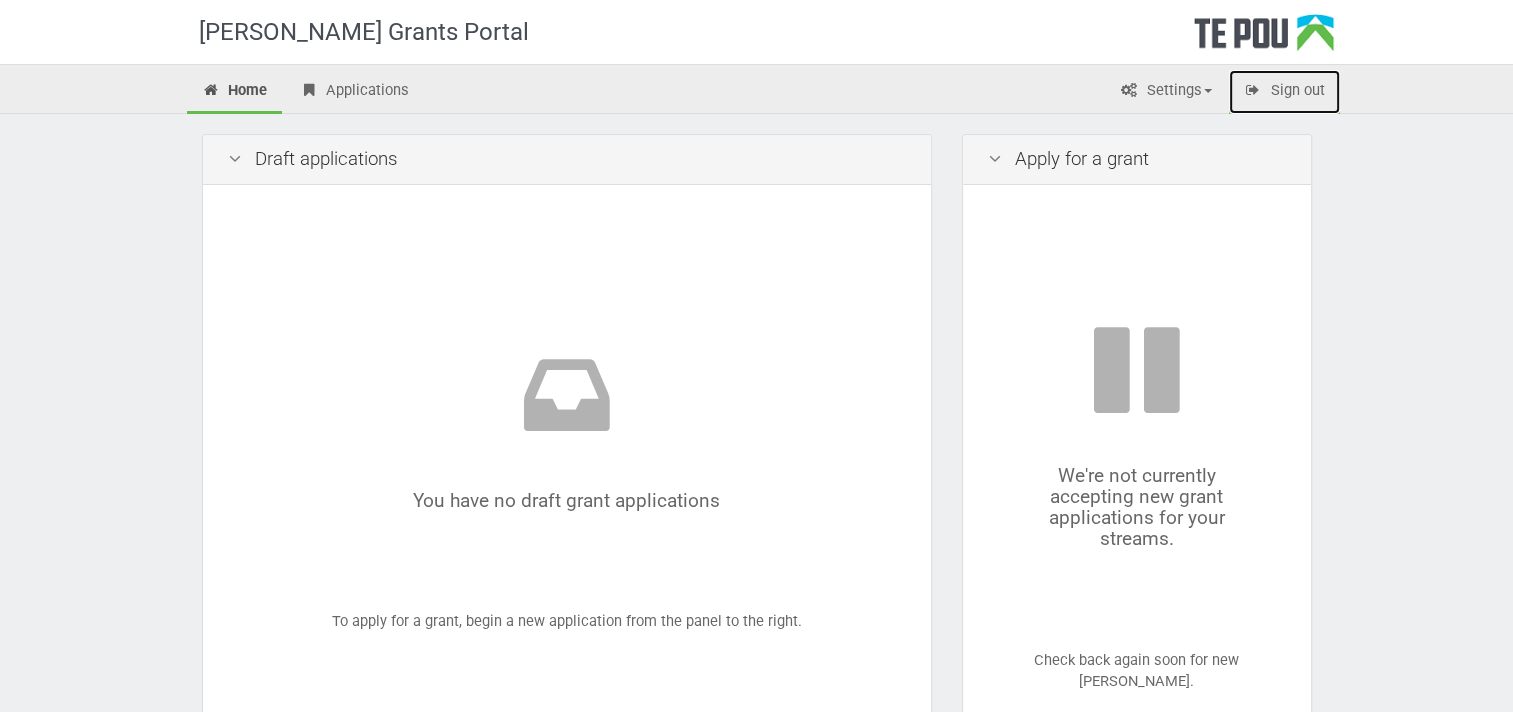 click on "Sign out" at bounding box center (1284, 92) 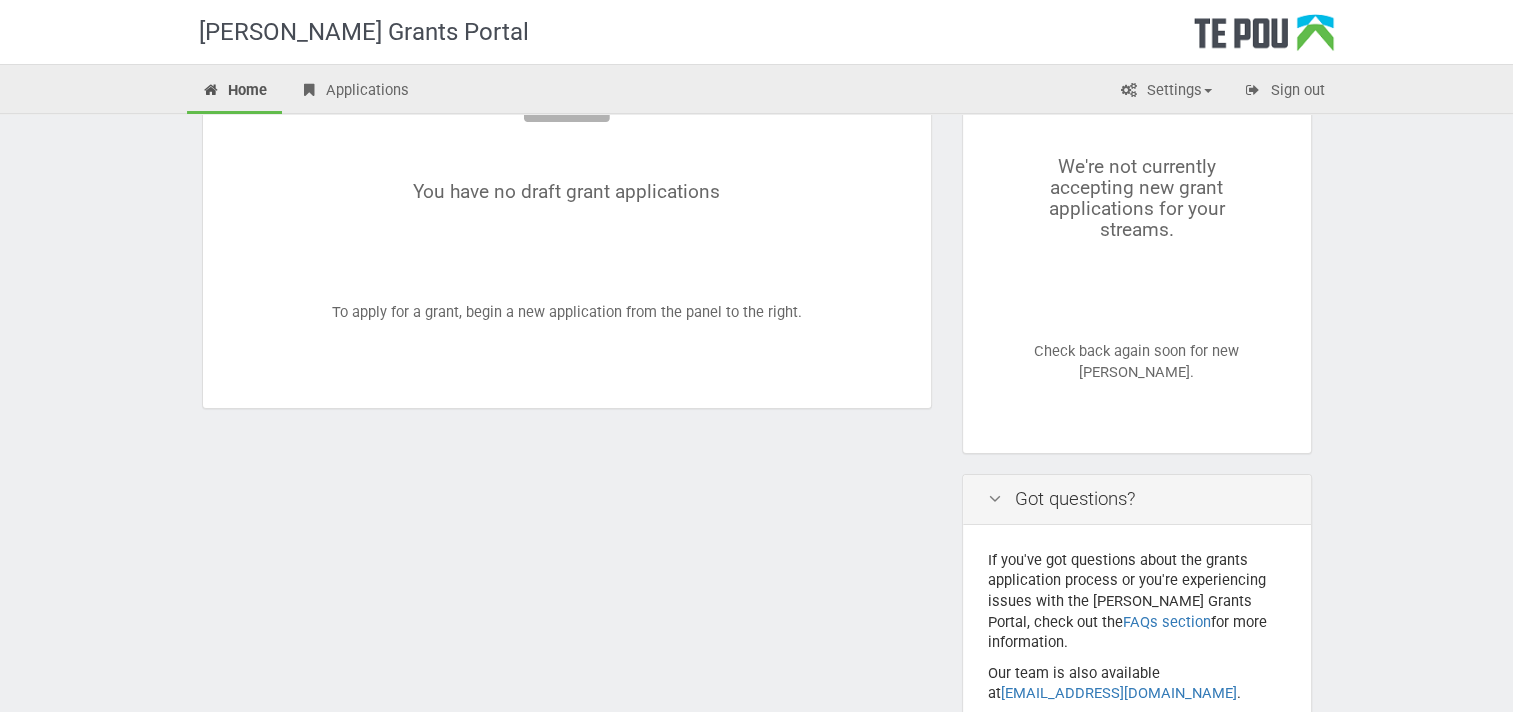 scroll, scrollTop: 0, scrollLeft: 0, axis: both 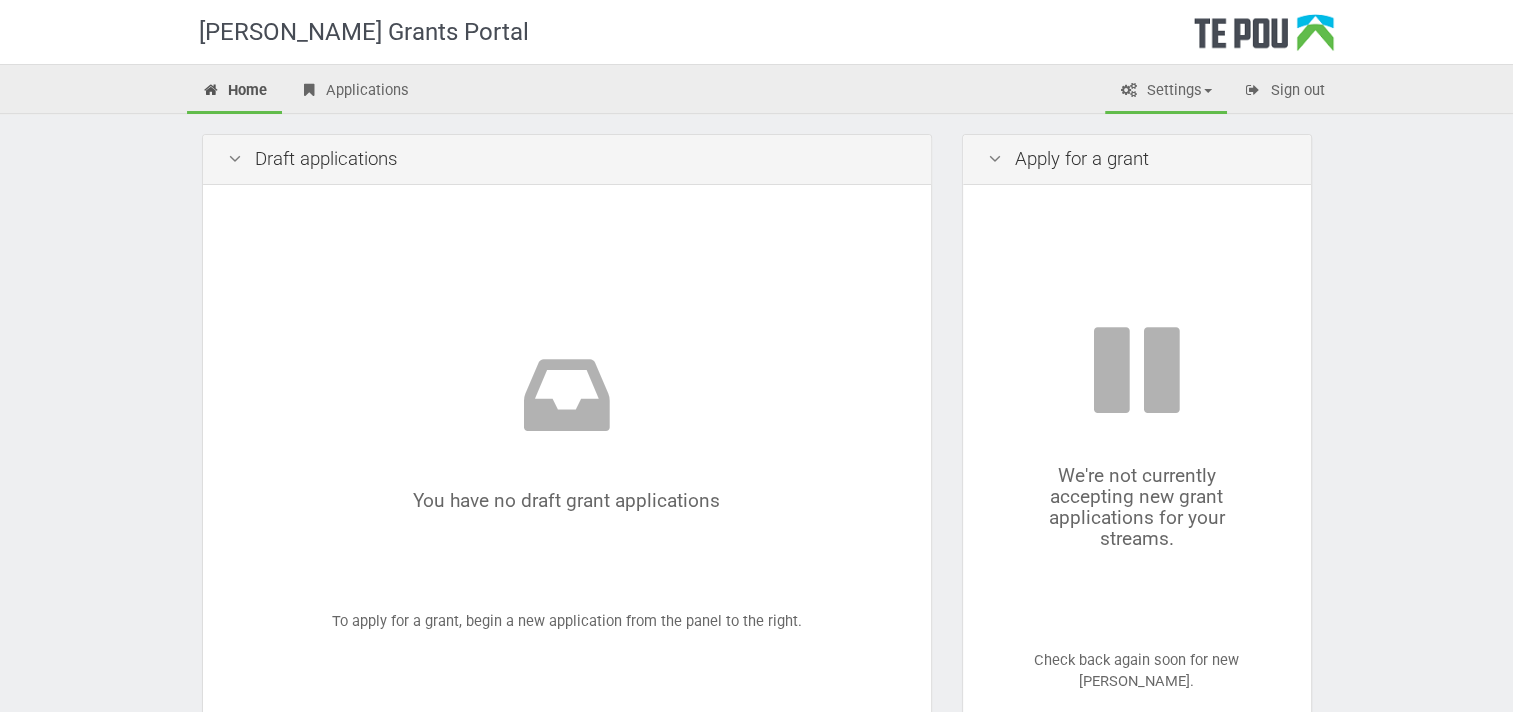 click on "Settings" at bounding box center (1166, 92) 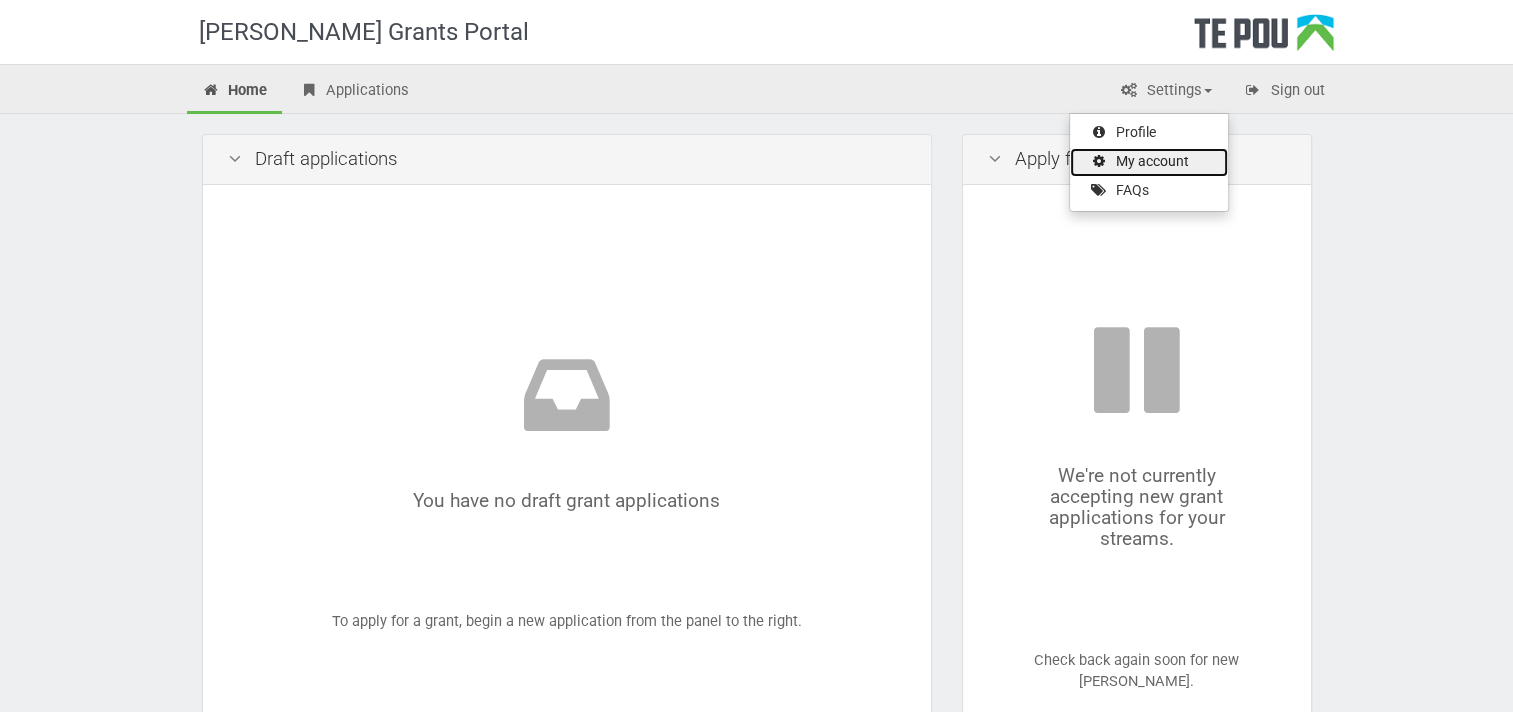 click on "My account" at bounding box center (1149, 162) 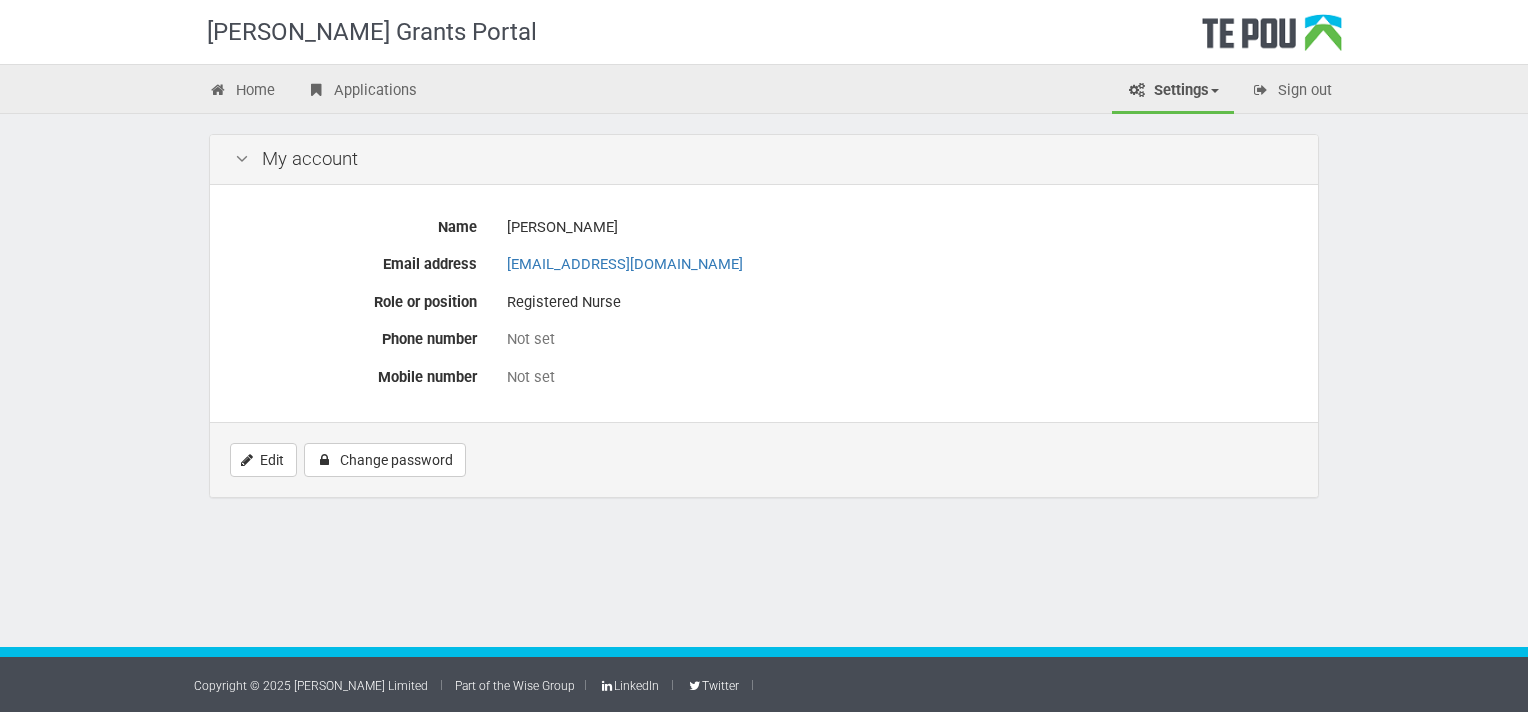 scroll, scrollTop: 0, scrollLeft: 0, axis: both 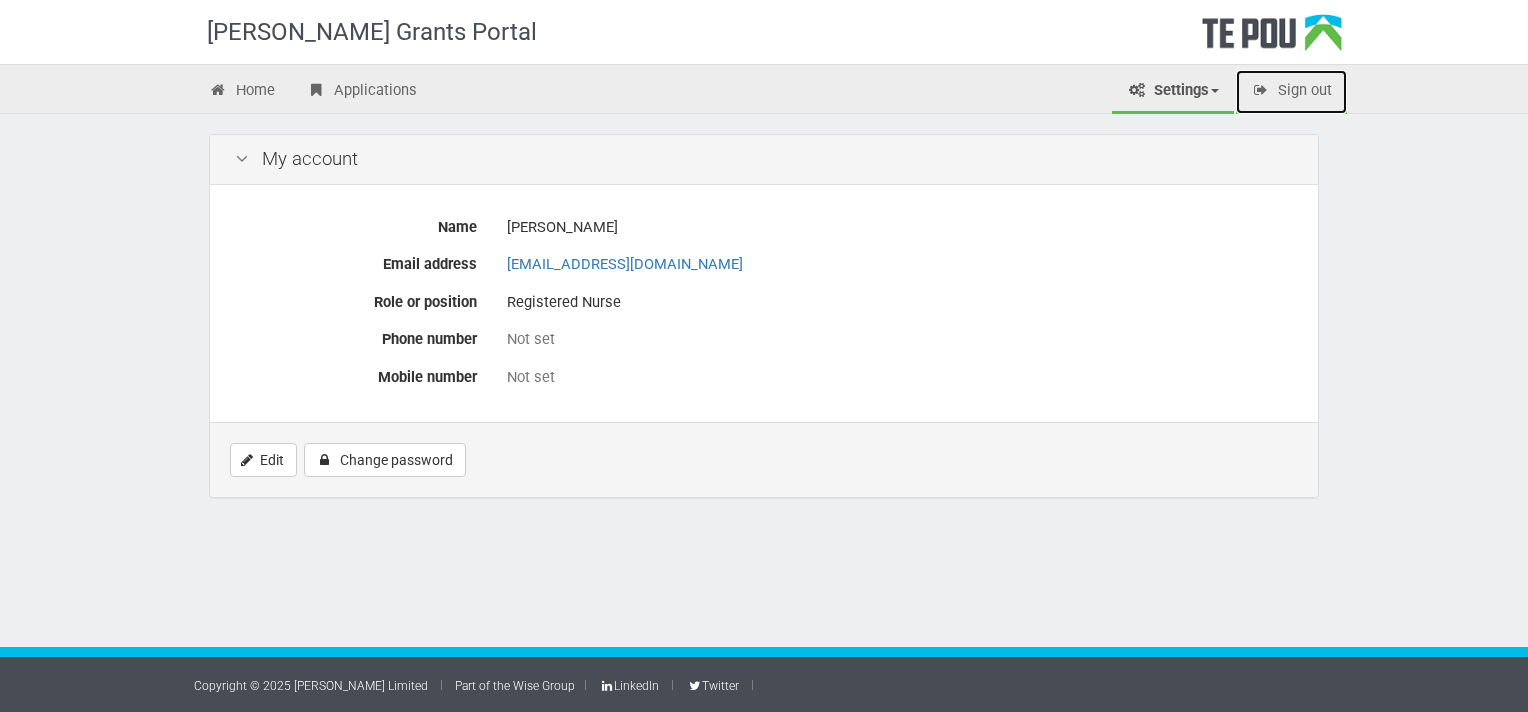 click on "Sign out" at bounding box center [1291, 92] 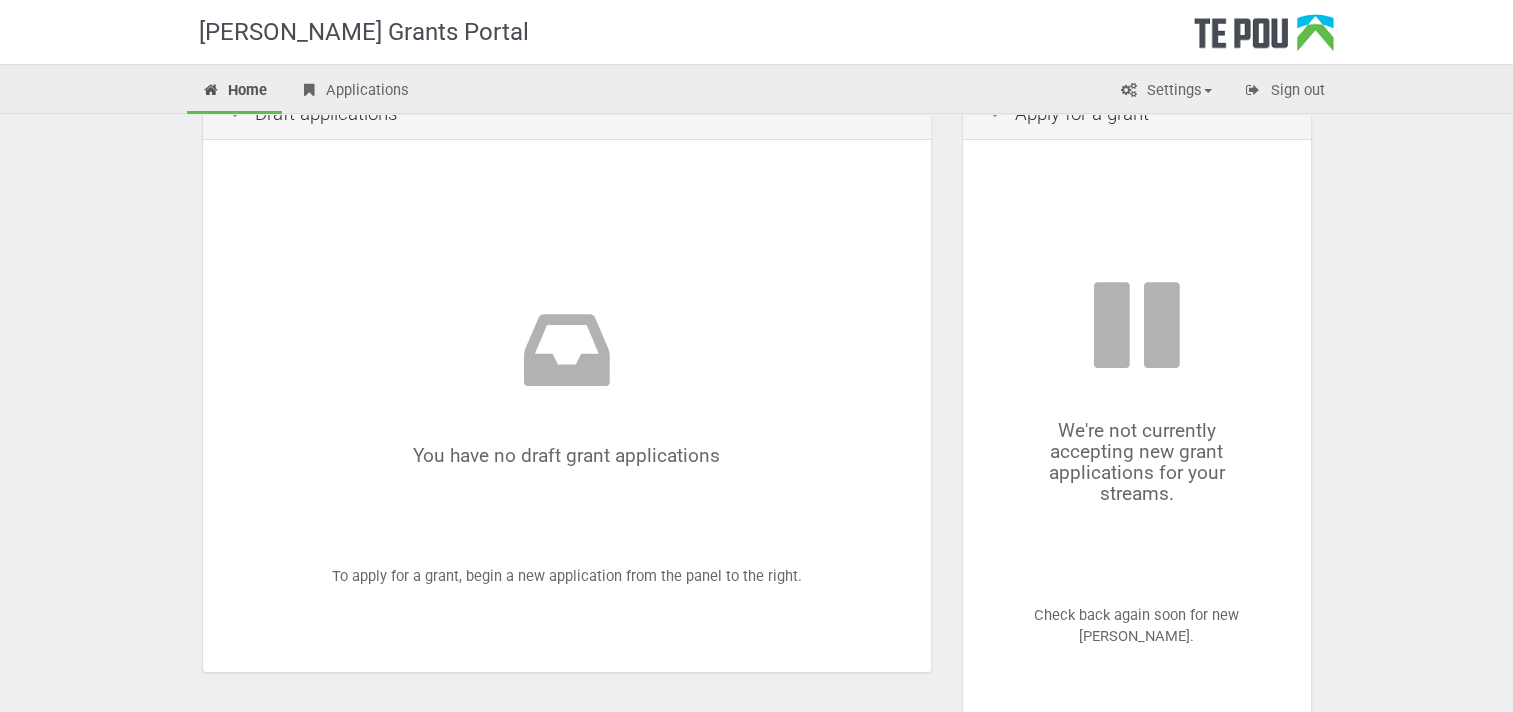 scroll, scrollTop: 0, scrollLeft: 0, axis: both 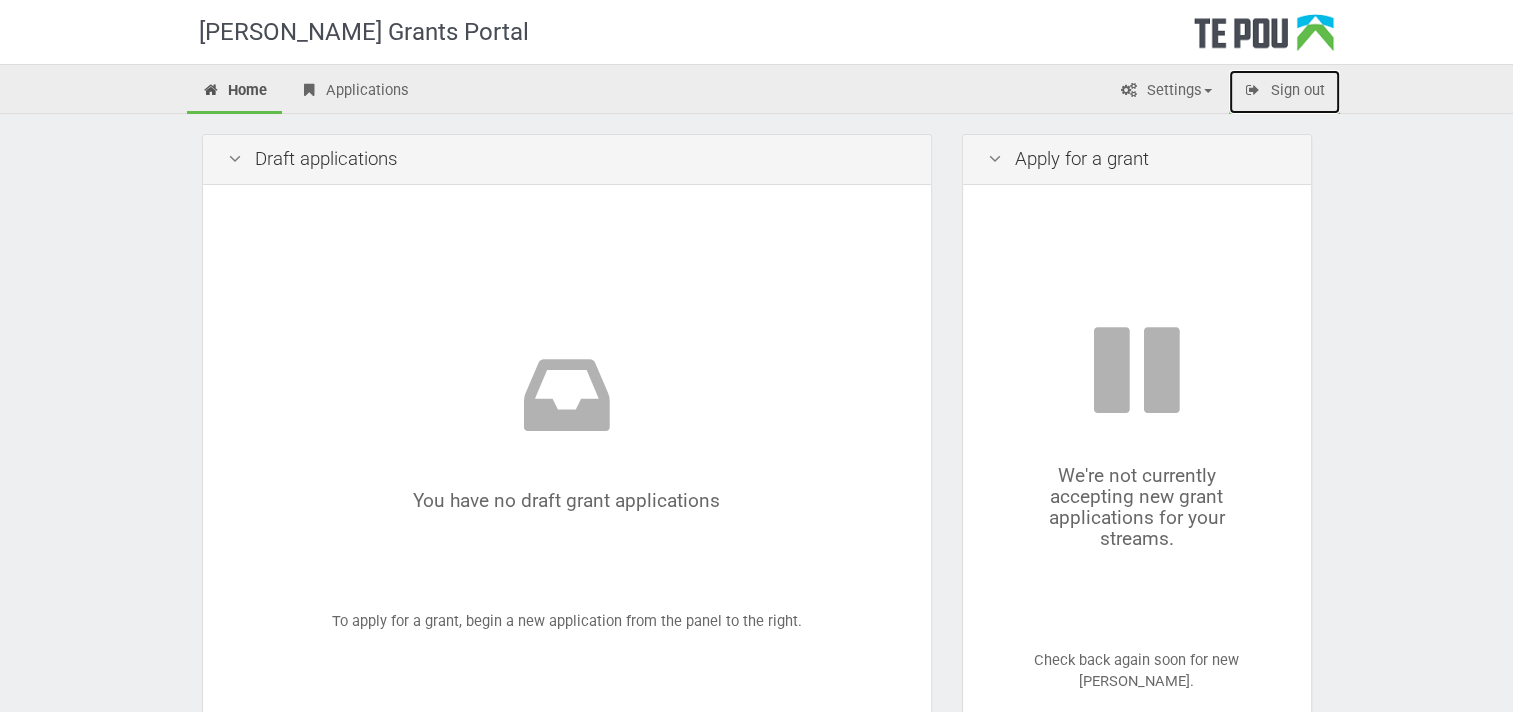 click on "Sign out" at bounding box center (1284, 92) 